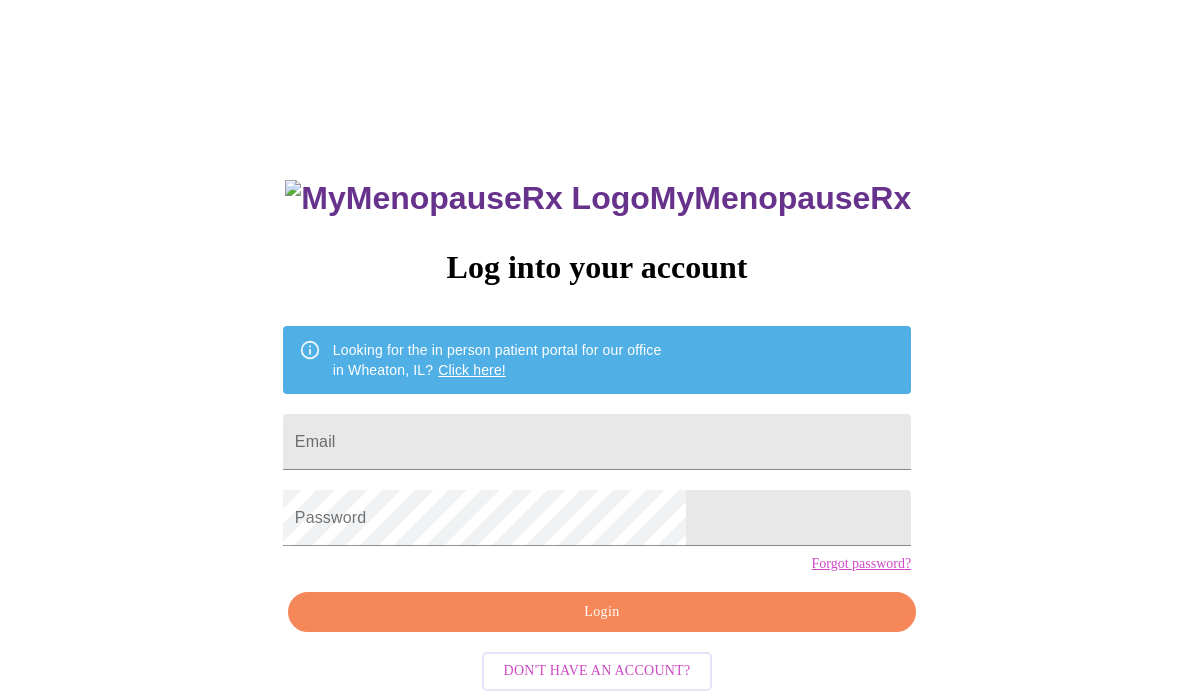 scroll, scrollTop: 0, scrollLeft: 0, axis: both 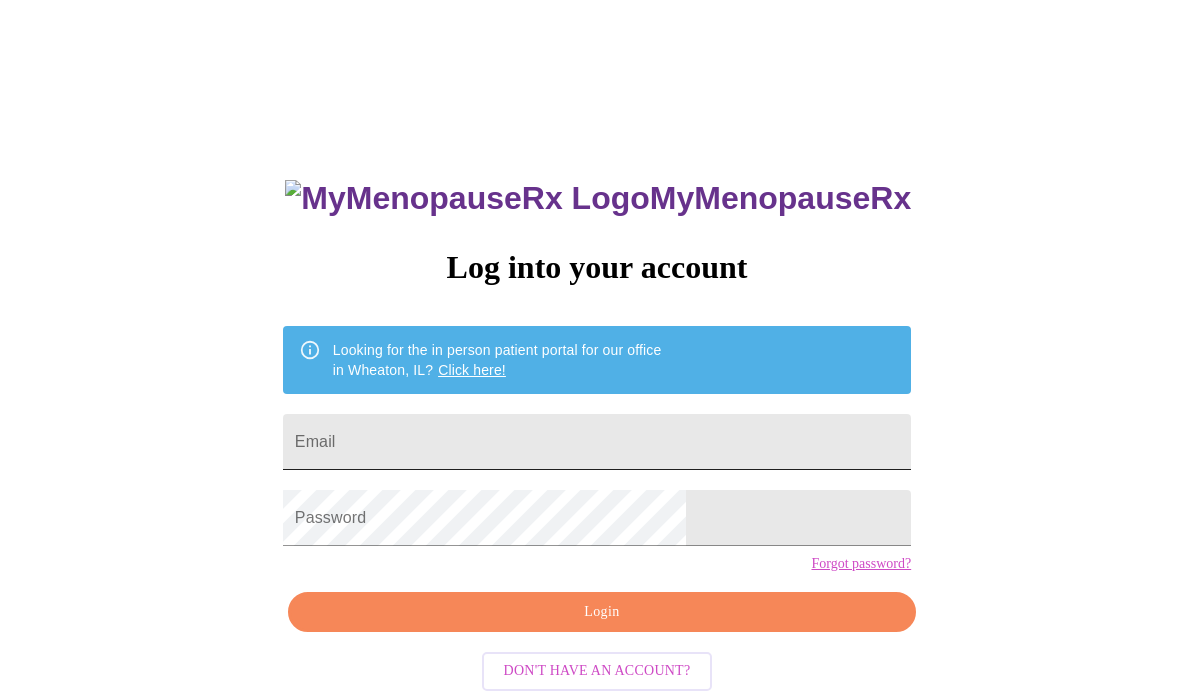 click on "Email" at bounding box center (597, 442) 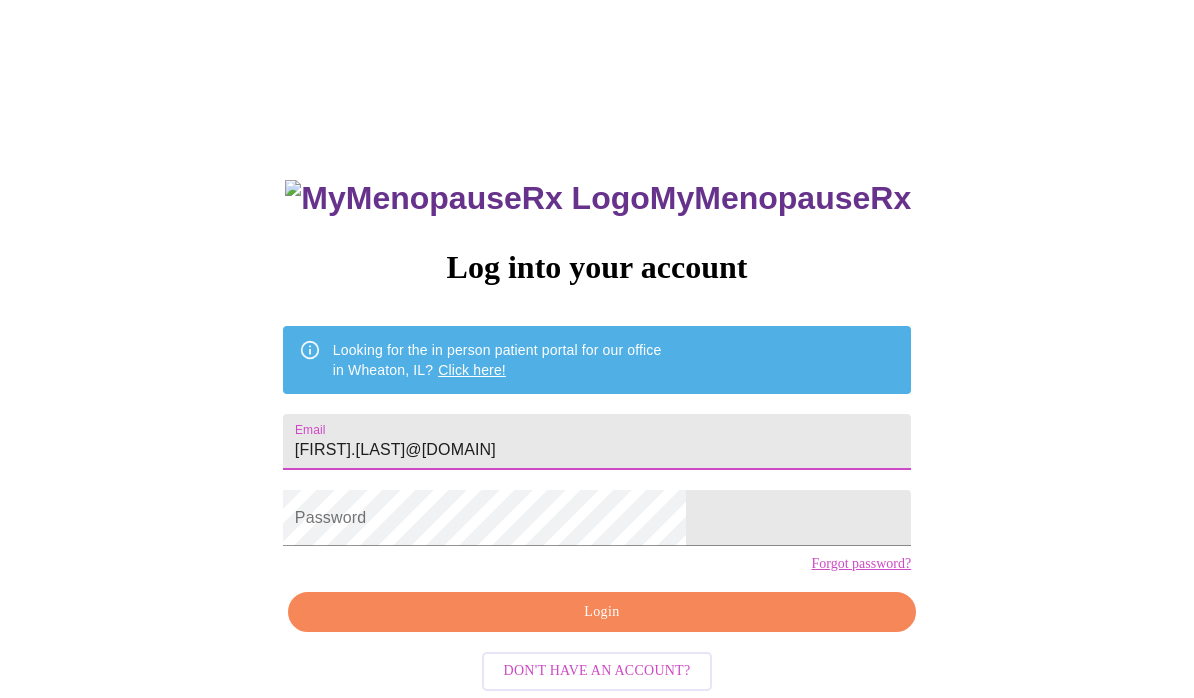 type on "[FIRST].[LAST]@[DOMAIN]" 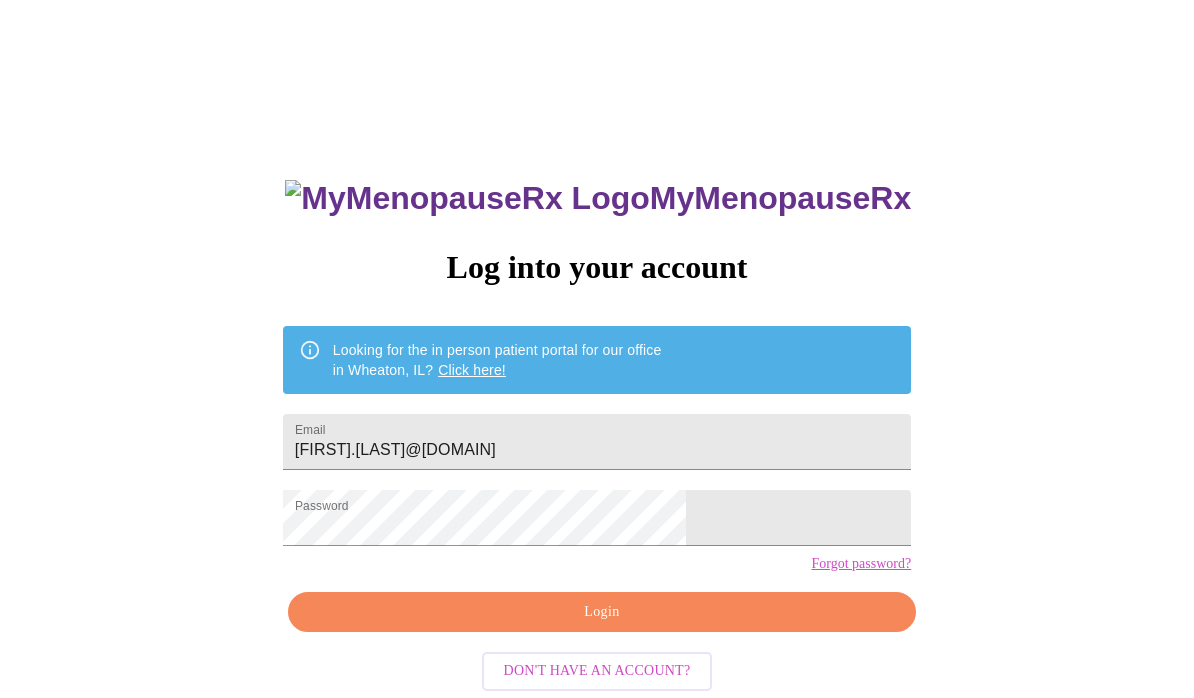 click on "Login" at bounding box center [602, 612] 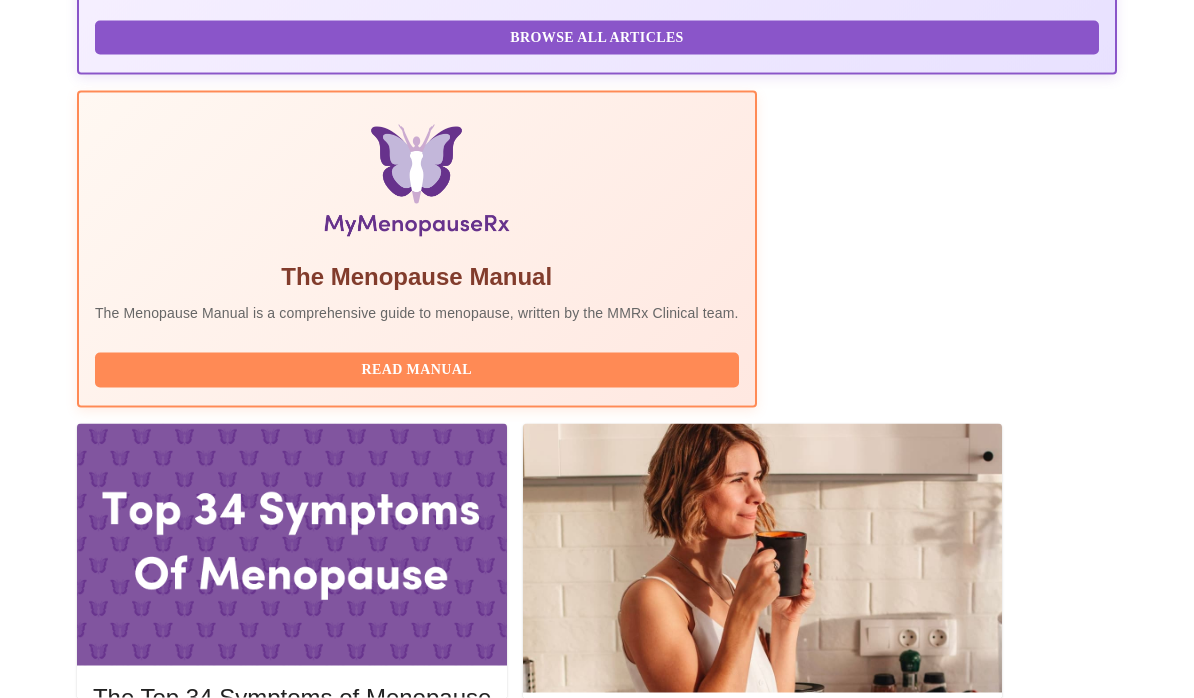 scroll, scrollTop: 599, scrollLeft: 0, axis: vertical 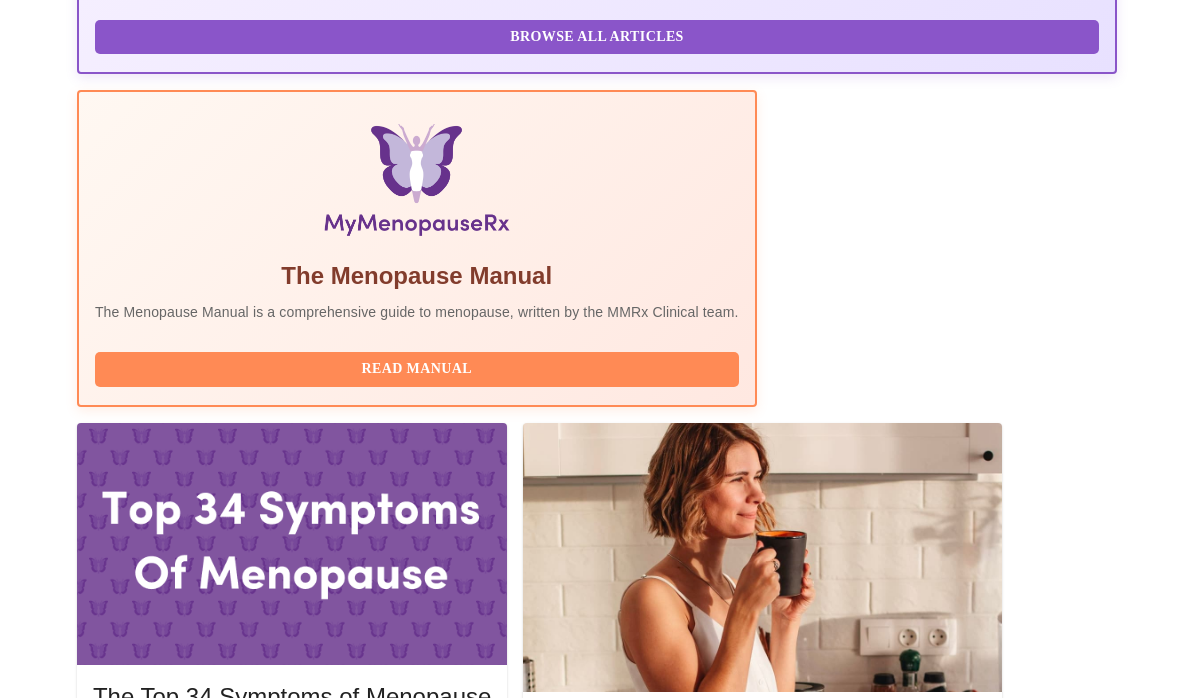 click on "With [FIRST] [LAST], [PROFESSION]" at bounding box center (546, 1817) 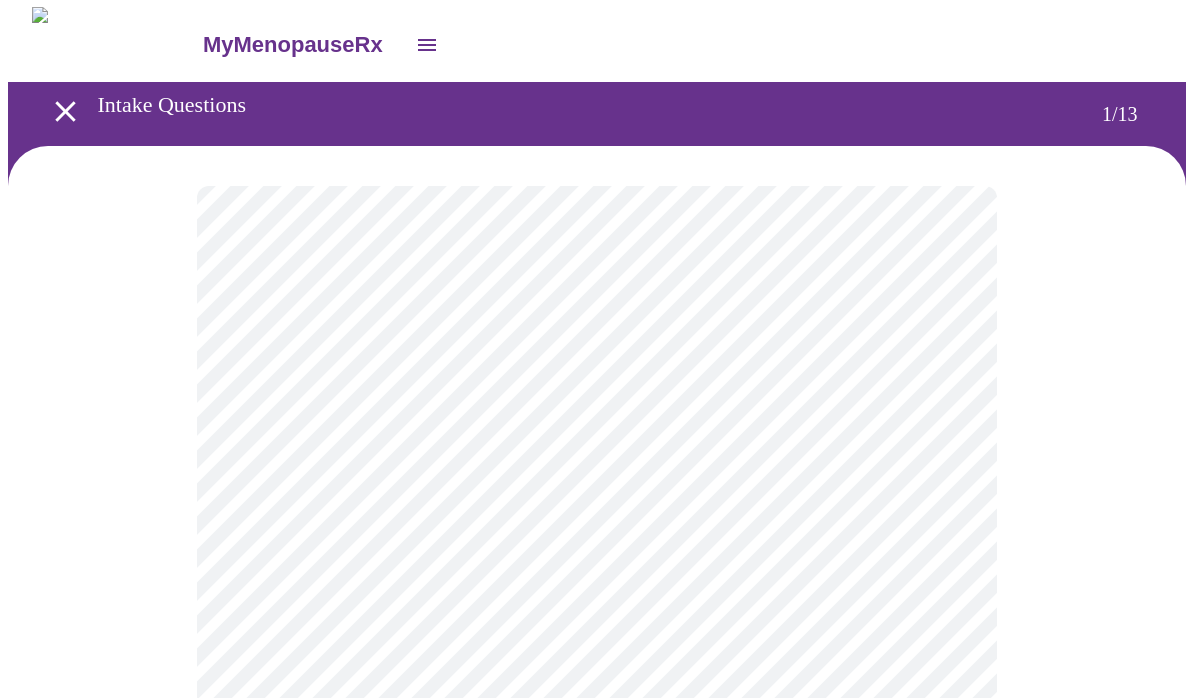 scroll, scrollTop: 0, scrollLeft: 0, axis: both 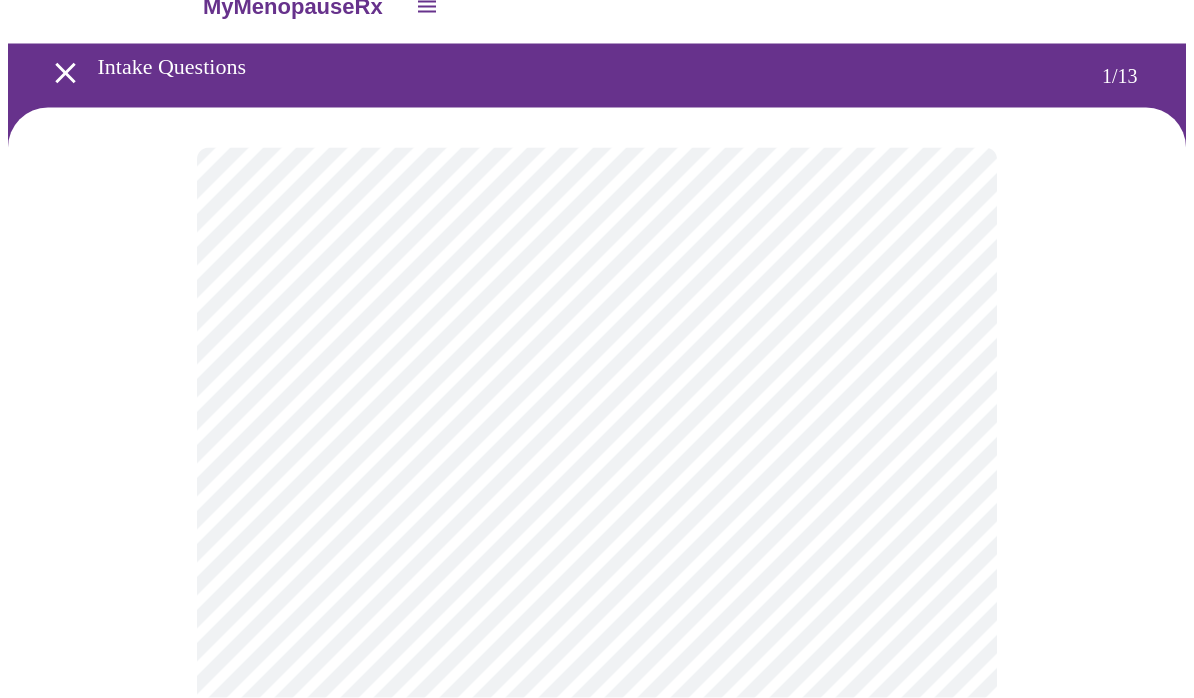 click on "MyMenopauseRx Intake Questions 1  /  13" at bounding box center (597, 886) 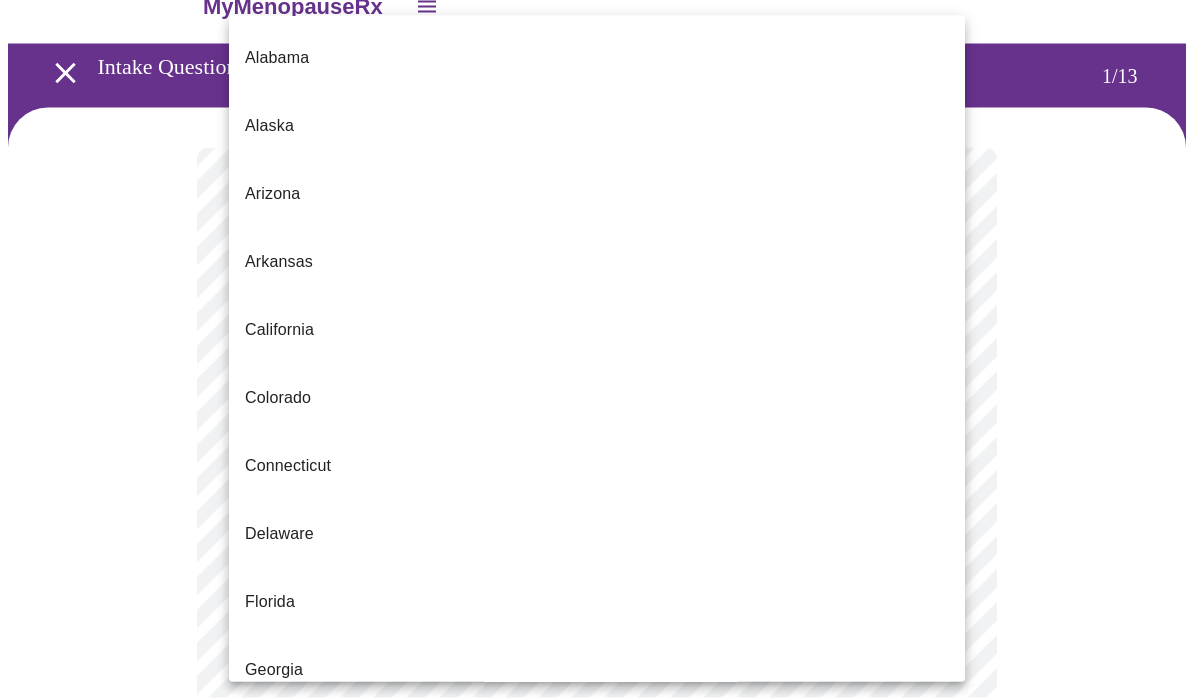 scroll, scrollTop: 40, scrollLeft: 0, axis: vertical 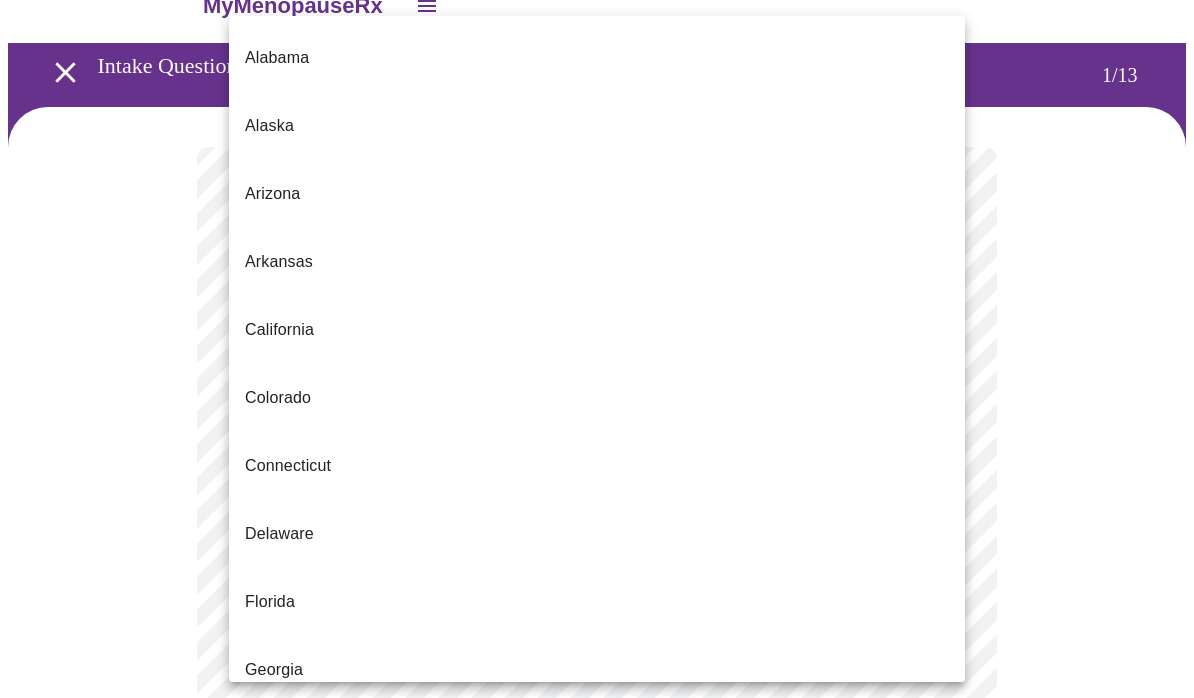 click on "Illinois" at bounding box center [597, 874] 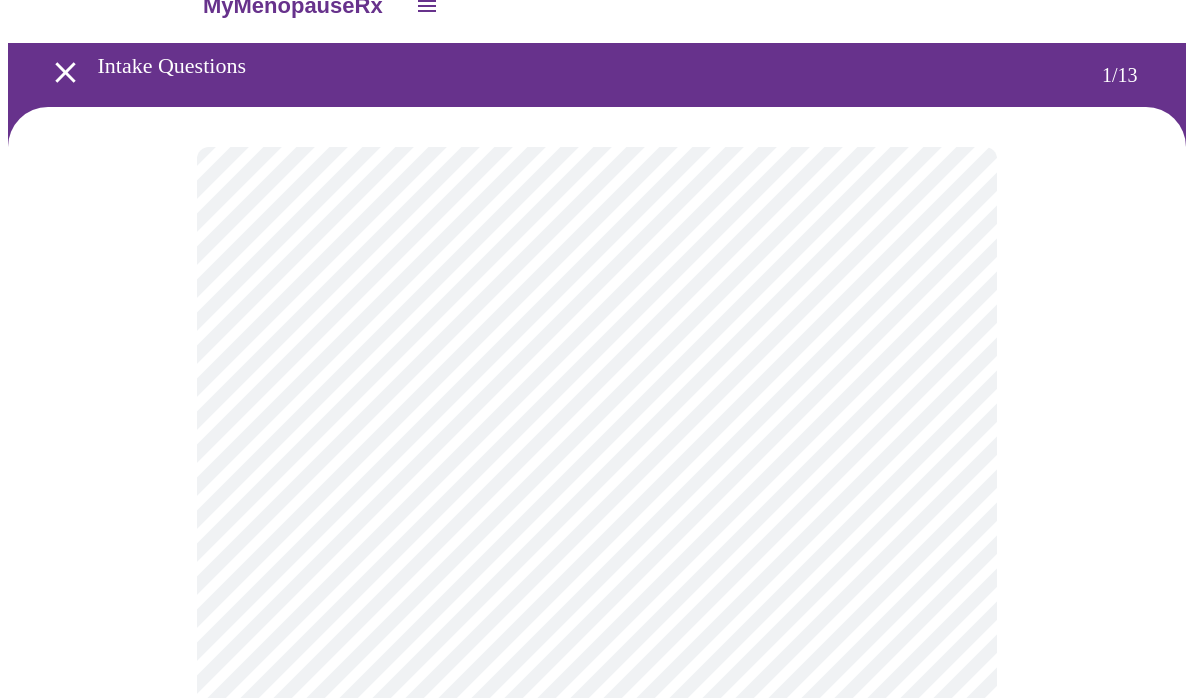 click on "MyMenopauseRx Intake Questions 1  /  13" at bounding box center [597, 880] 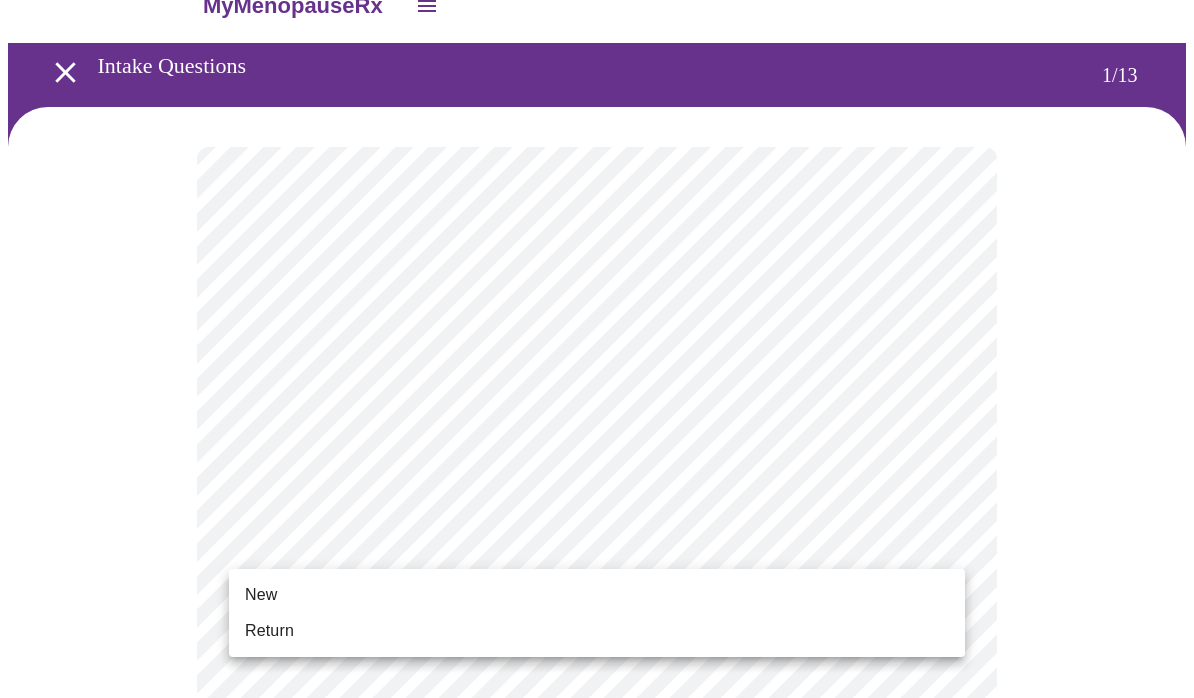 click on "Return" at bounding box center [597, 631] 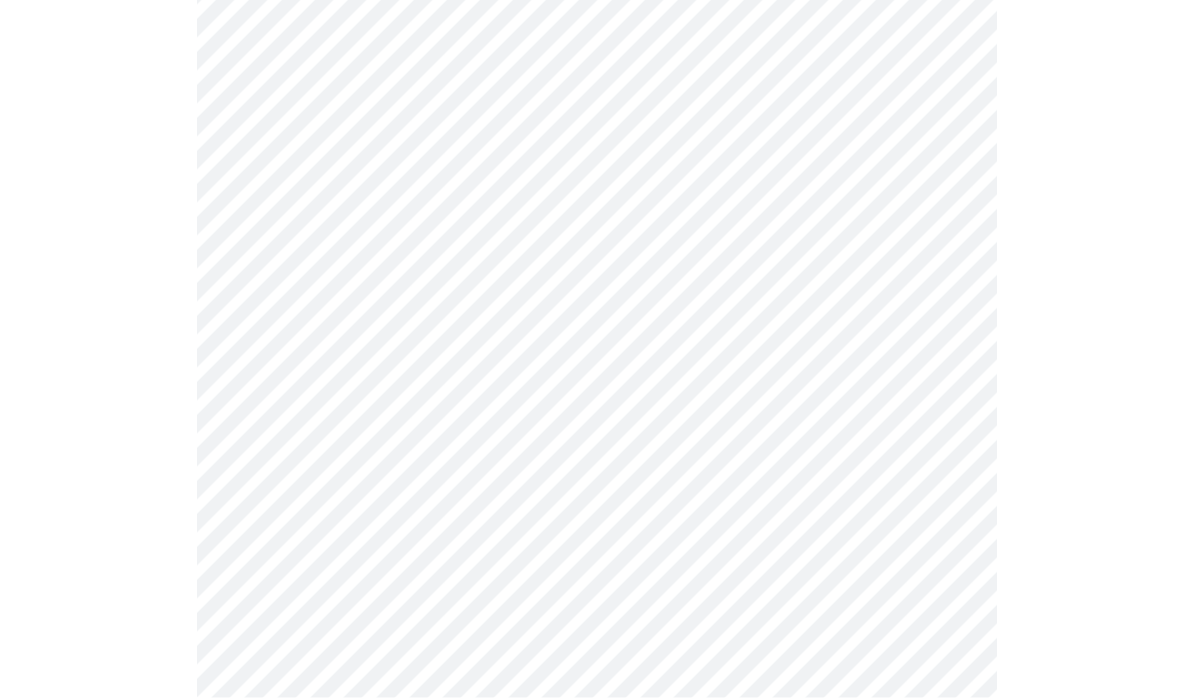 scroll, scrollTop: 1021, scrollLeft: 0, axis: vertical 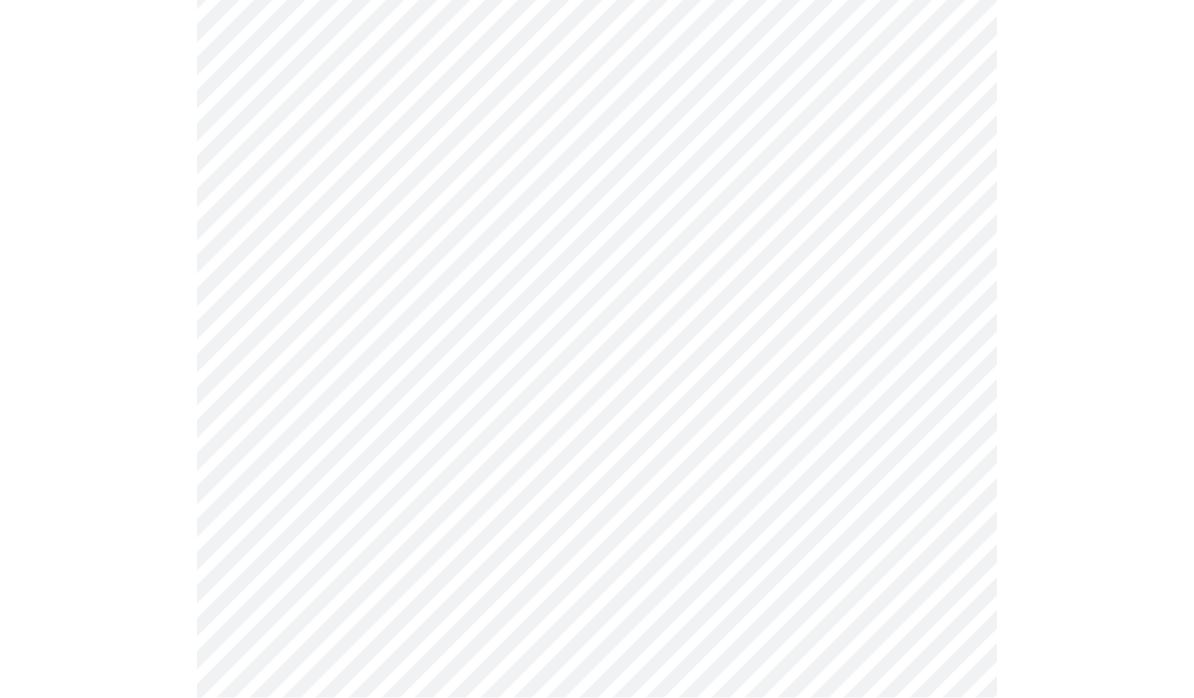 click on "MyMenopauseRx Intake Questions 1  /  13" at bounding box center [597, -115] 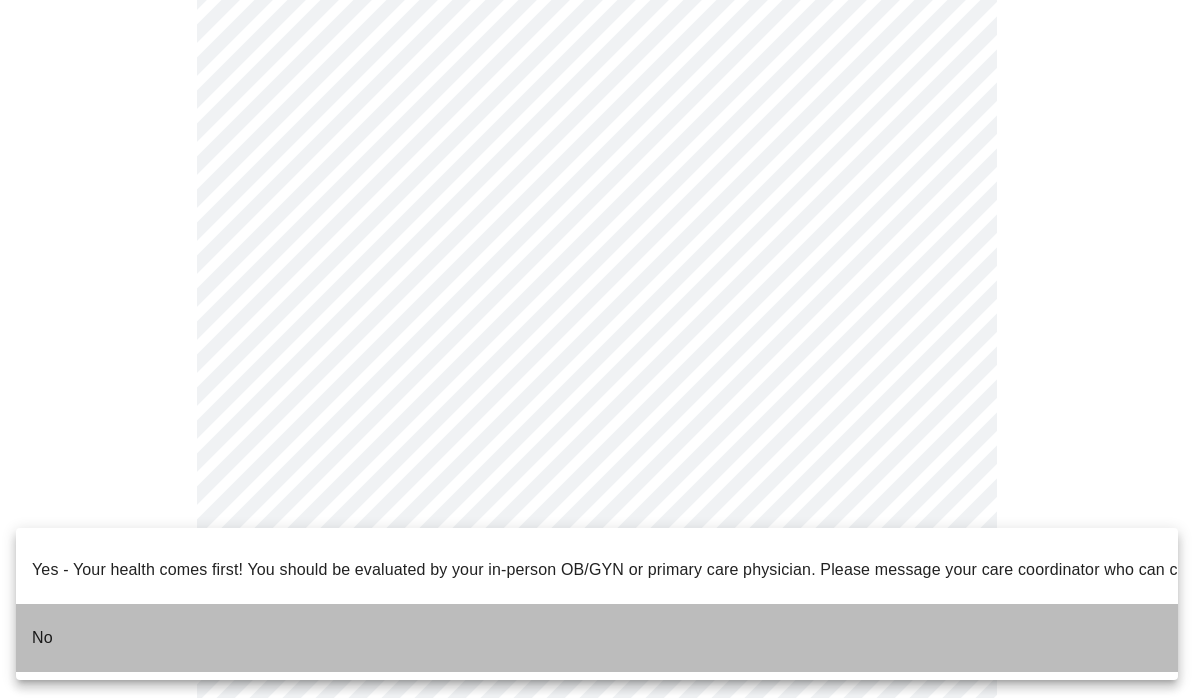 click on "No" at bounding box center (597, 638) 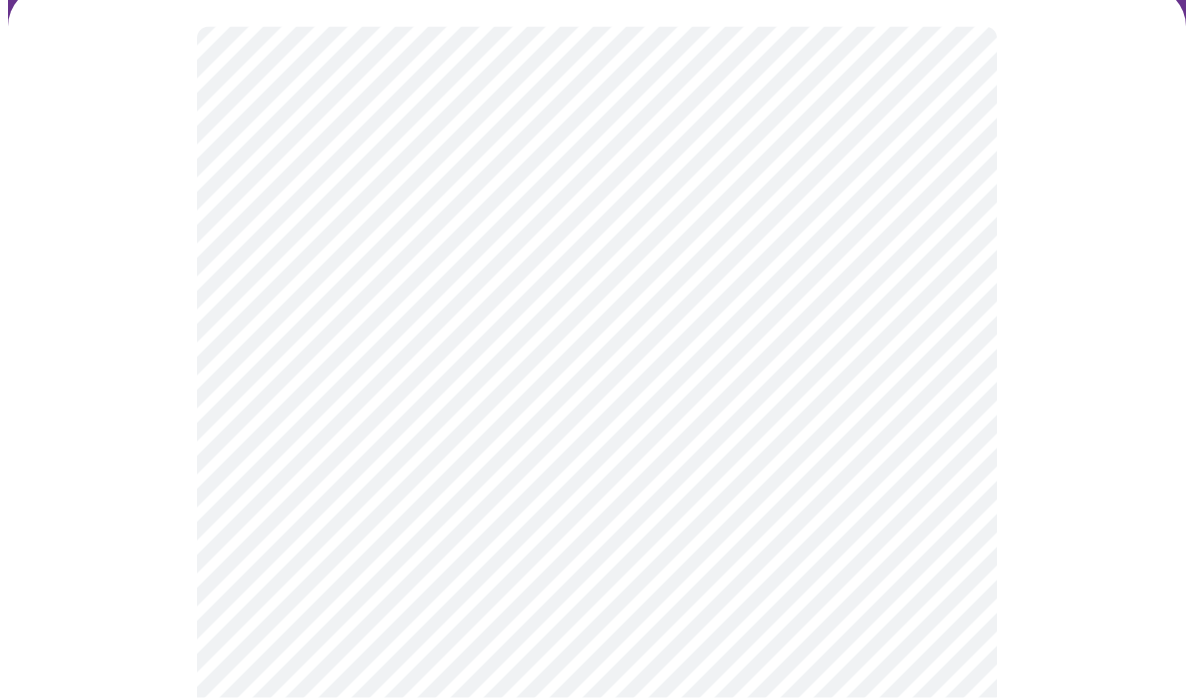 scroll, scrollTop: 161, scrollLeft: 0, axis: vertical 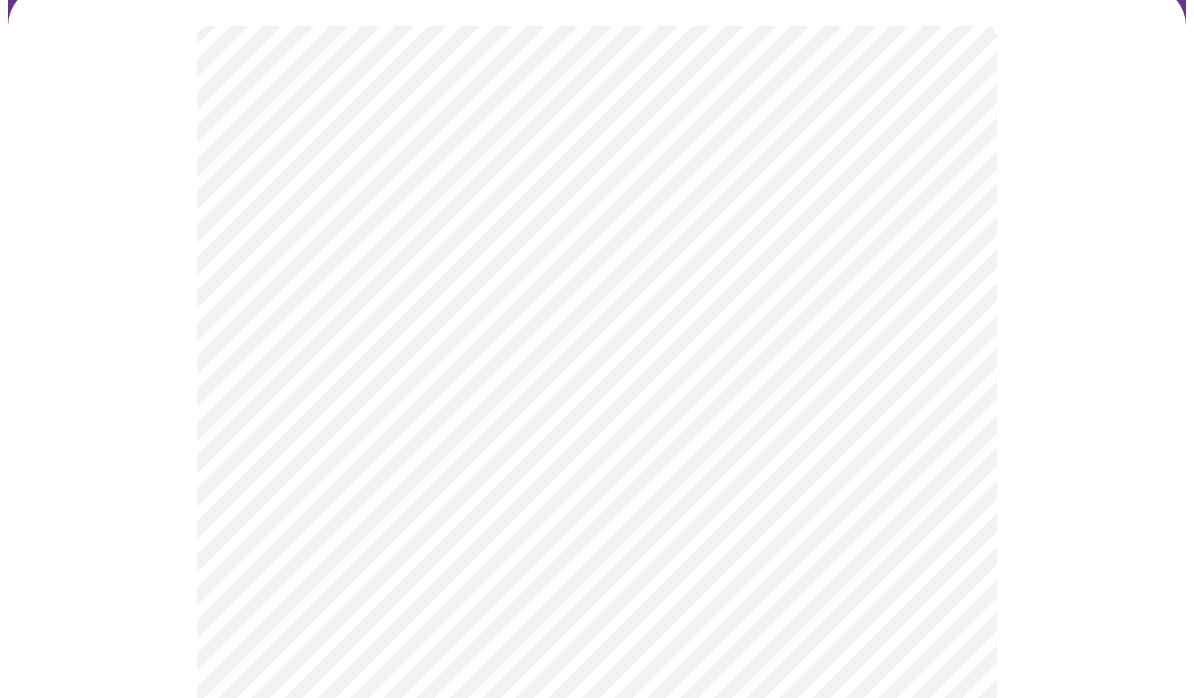 click on "MyMenopauseRx Intake Questions 2  /  13" at bounding box center (597, 446) 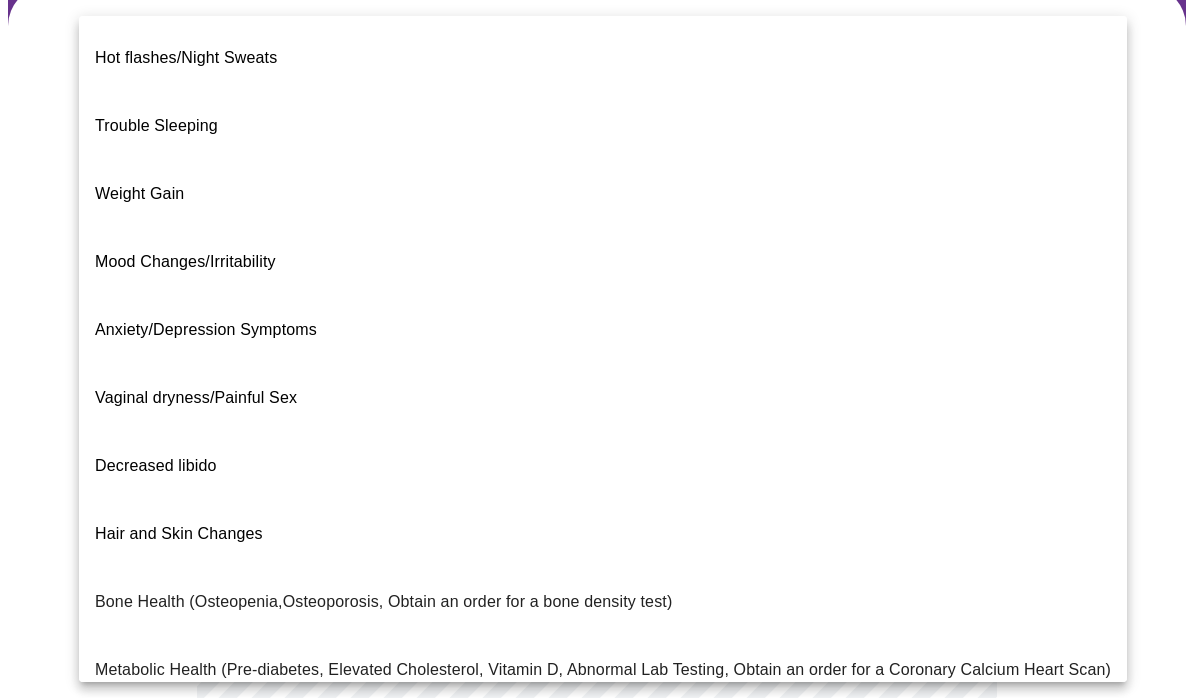 click on "Trouble Sleeping" at bounding box center [156, 125] 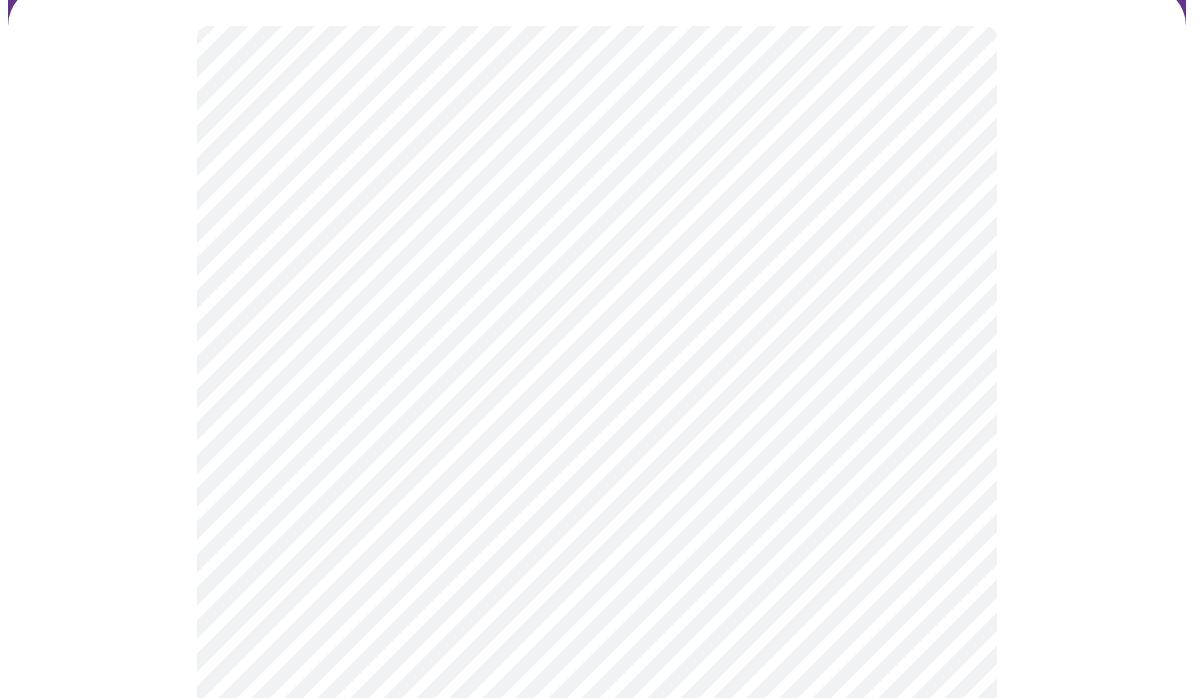 click on "MyMenopauseRx Intake Questions 2  /  13" at bounding box center (597, 441) 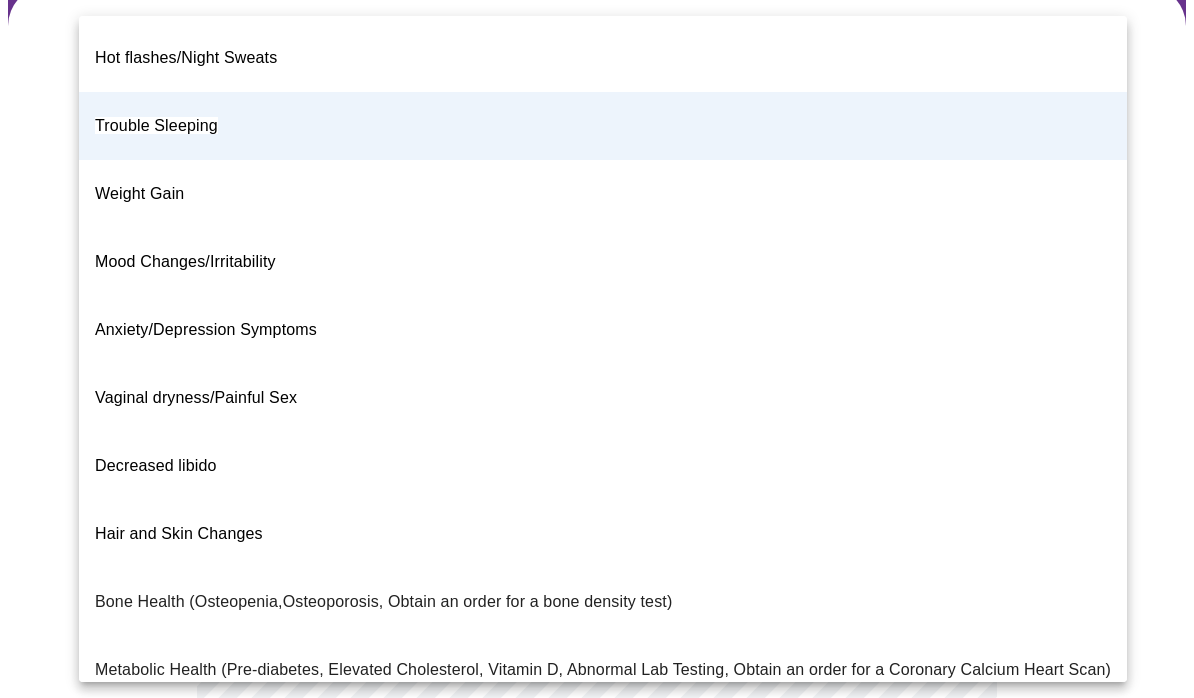 click at bounding box center [597, 349] 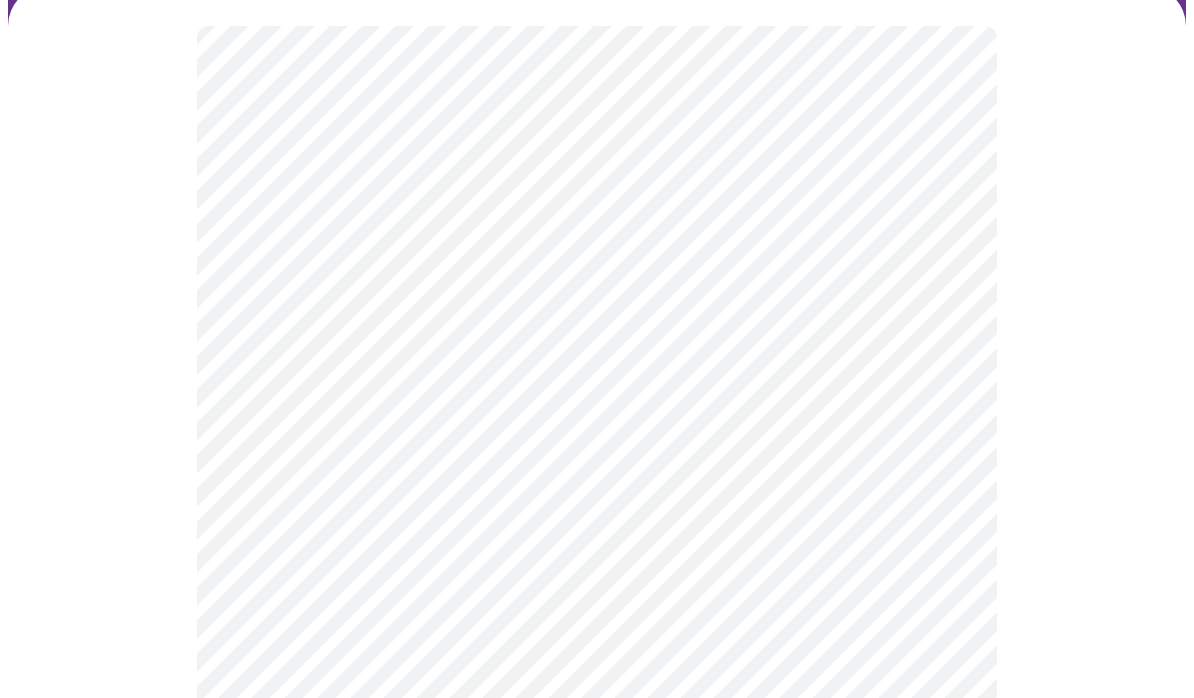 click on "MyMenopauseRx Intake Questions 2  /  13" at bounding box center (597, 441) 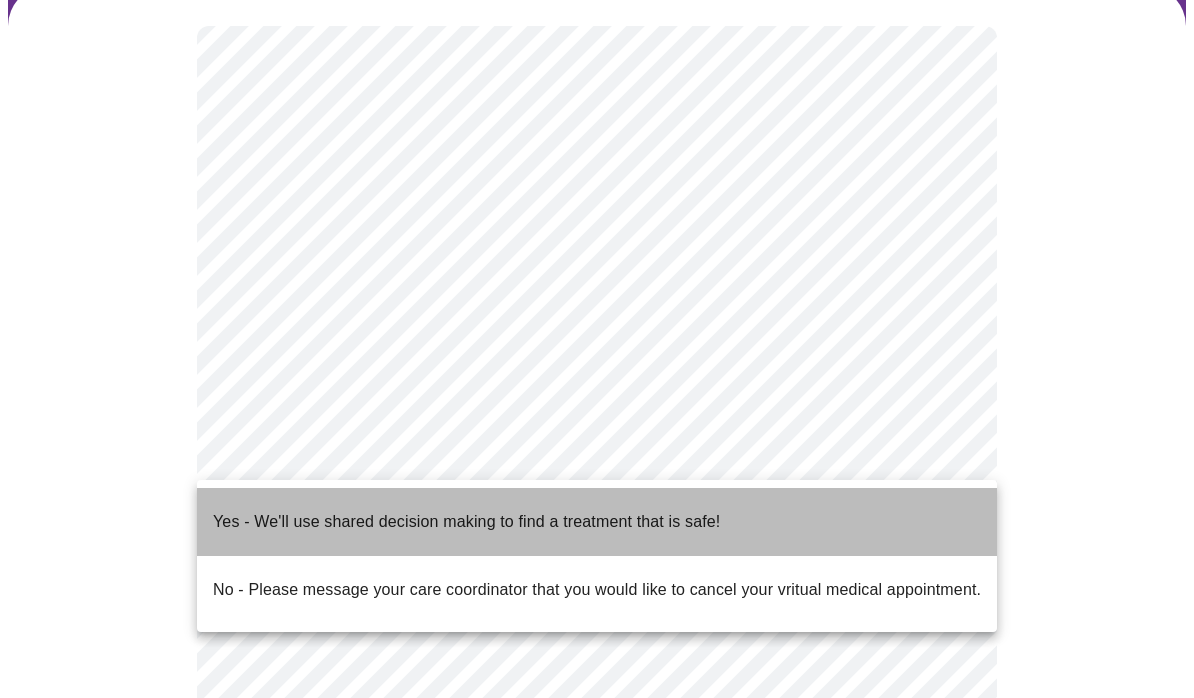 click on "Yes - We'll use shared decision making to find a treatment that is safe!" at bounding box center (466, 522) 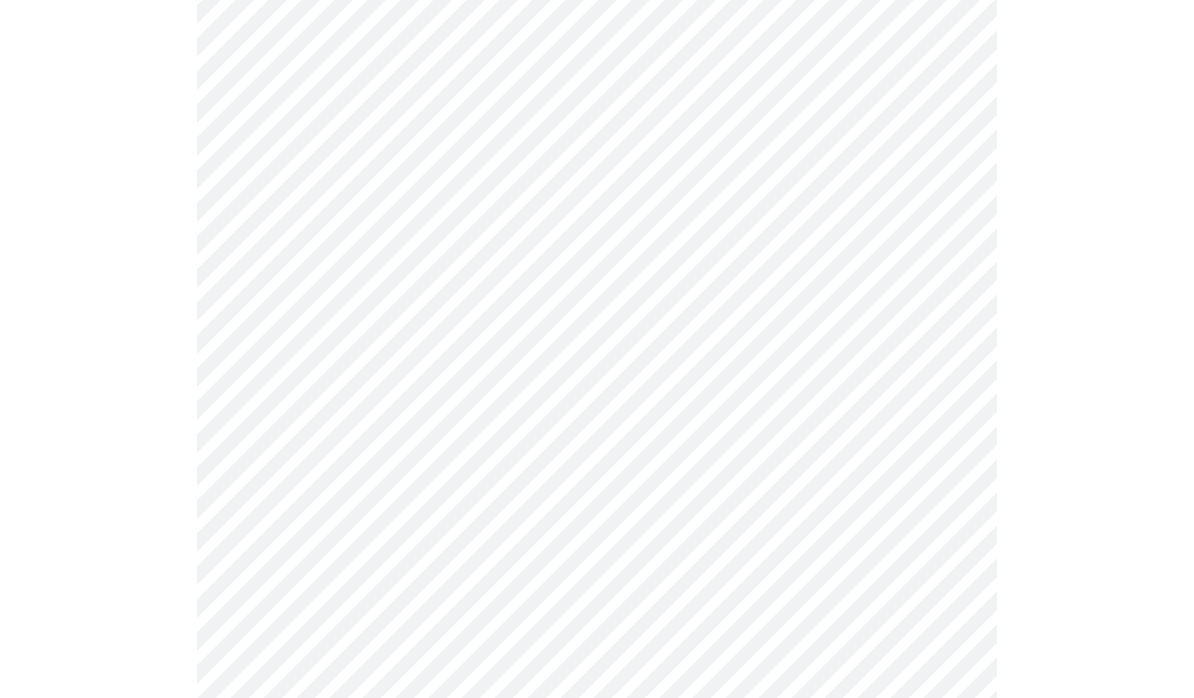 scroll, scrollTop: 245, scrollLeft: 0, axis: vertical 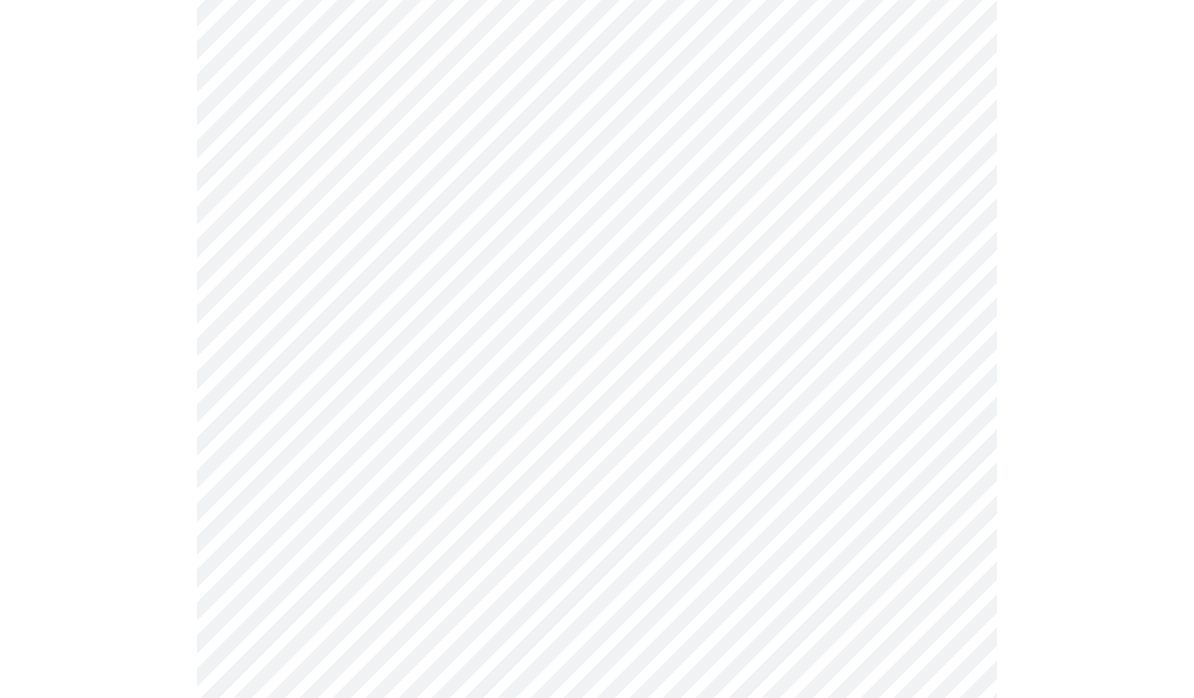 click on "MyMenopauseRx Intake Questions 2  /  13" at bounding box center [597, 351] 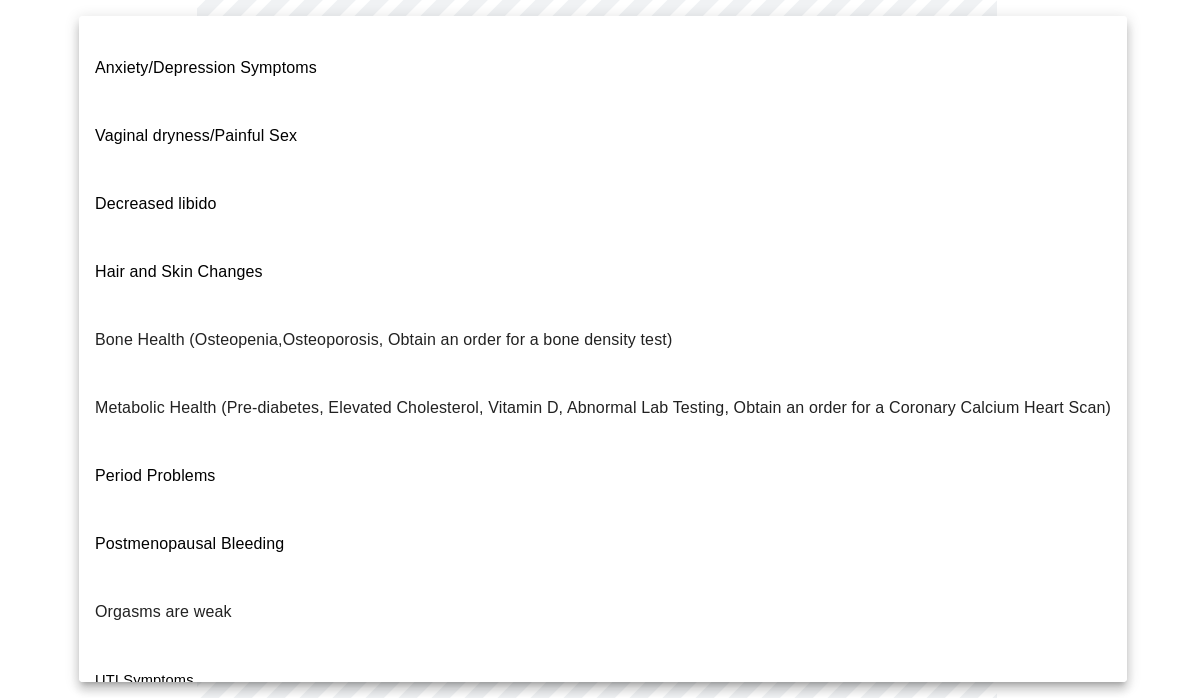 scroll, scrollTop: 260, scrollLeft: 0, axis: vertical 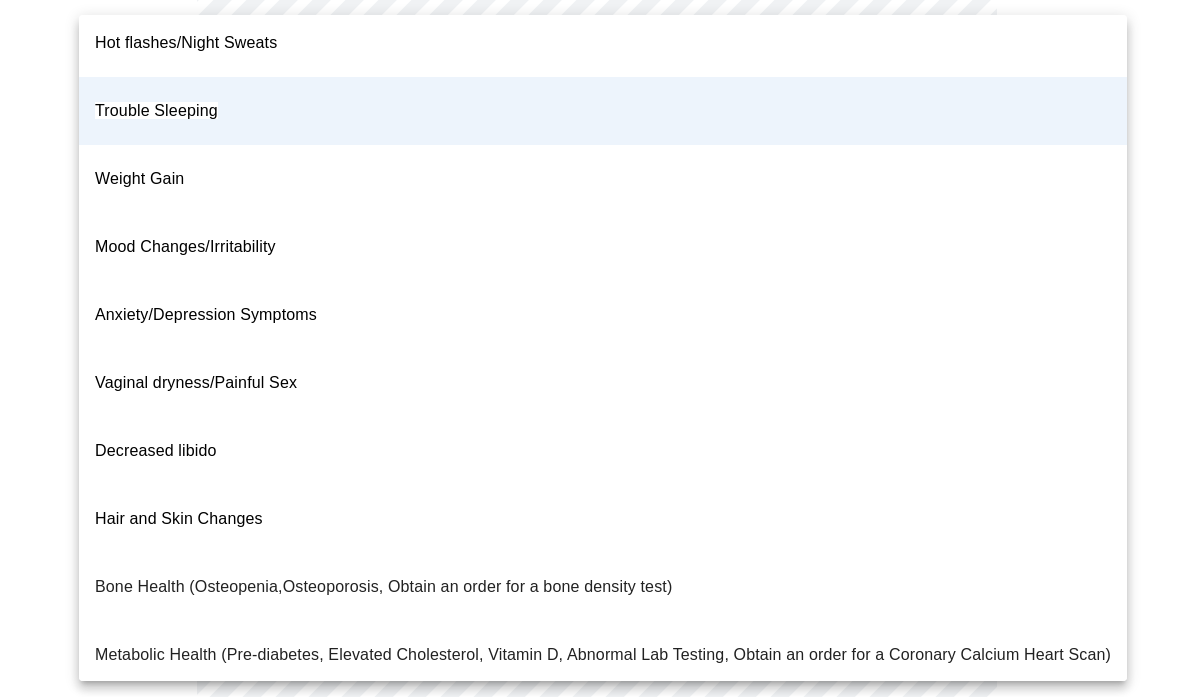 click on "Anxiety/Depression Symptoms" at bounding box center (603, 316) 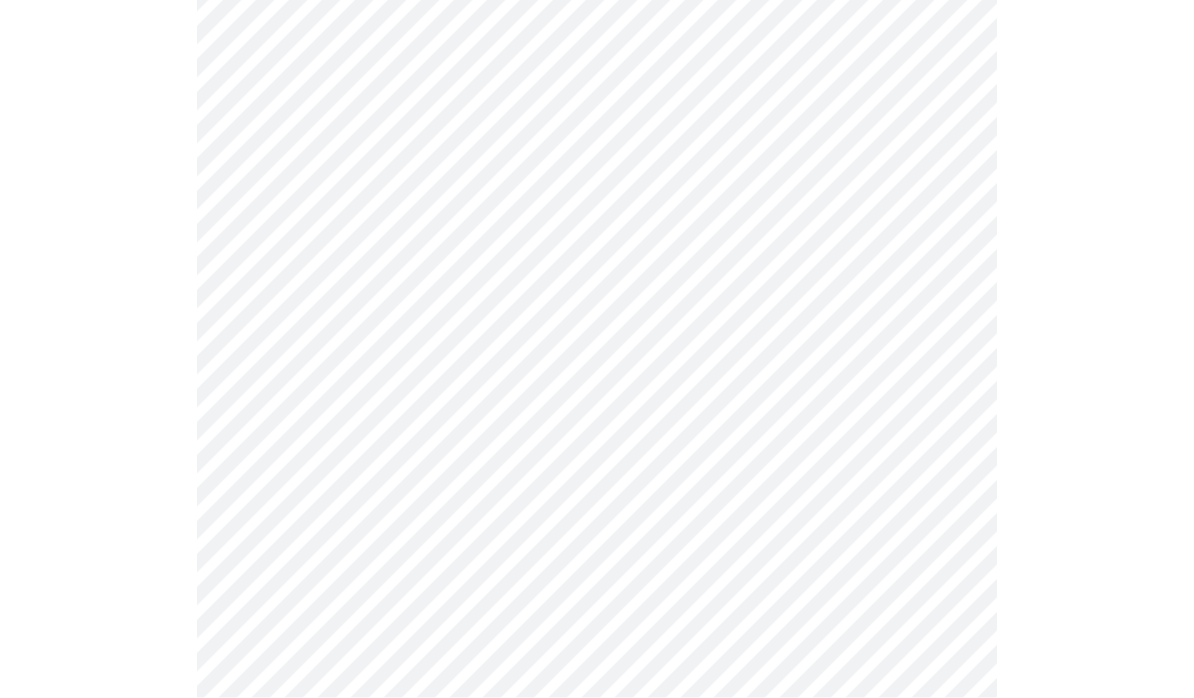 click on "MyMenopauseRx Intake Questions 2  /  13" at bounding box center [597, 270] 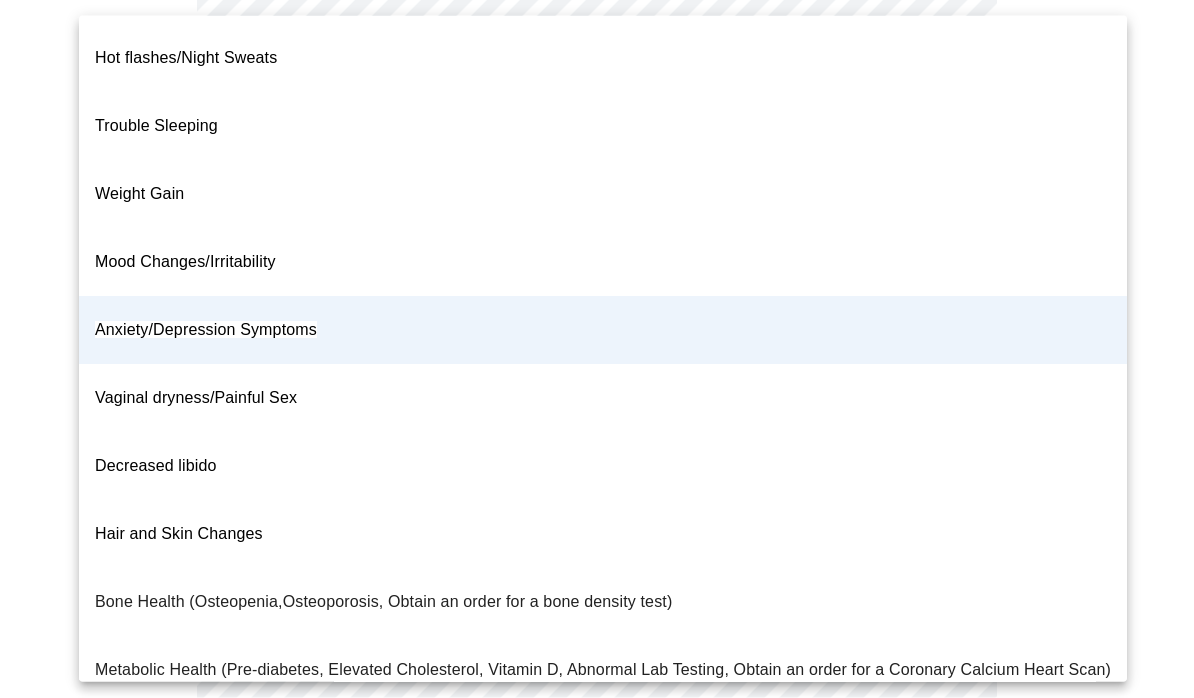 scroll, scrollTop: 327, scrollLeft: 0, axis: vertical 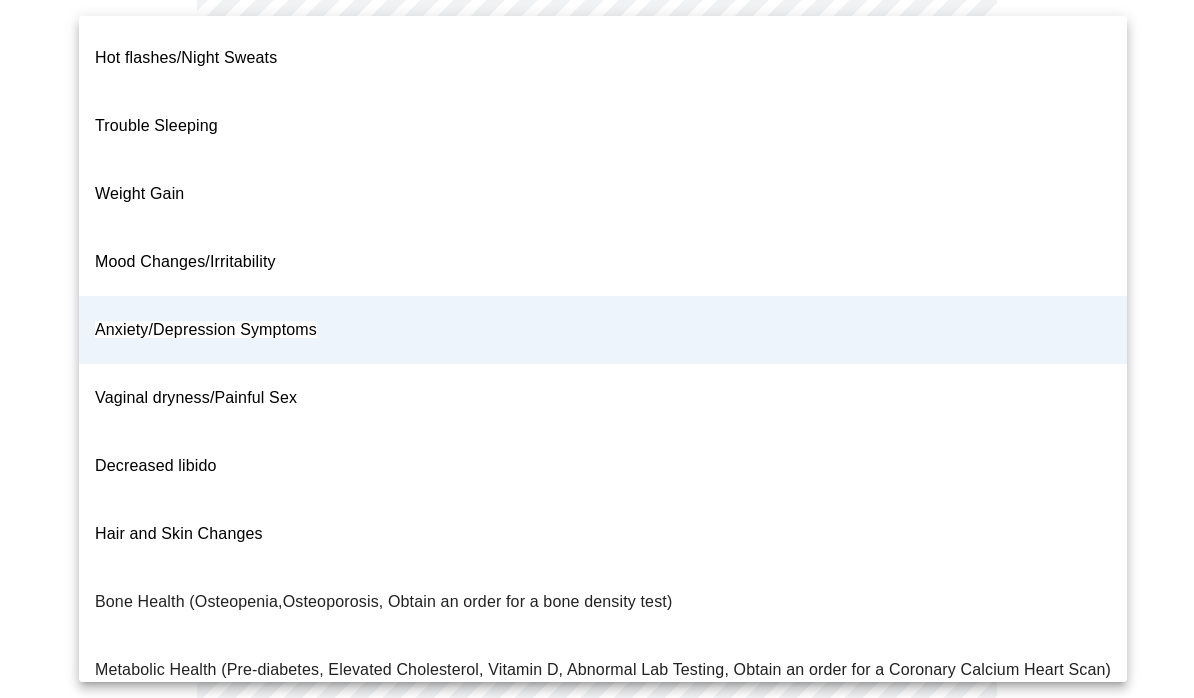 click on "Trouble Sleeping" at bounding box center (603, 126) 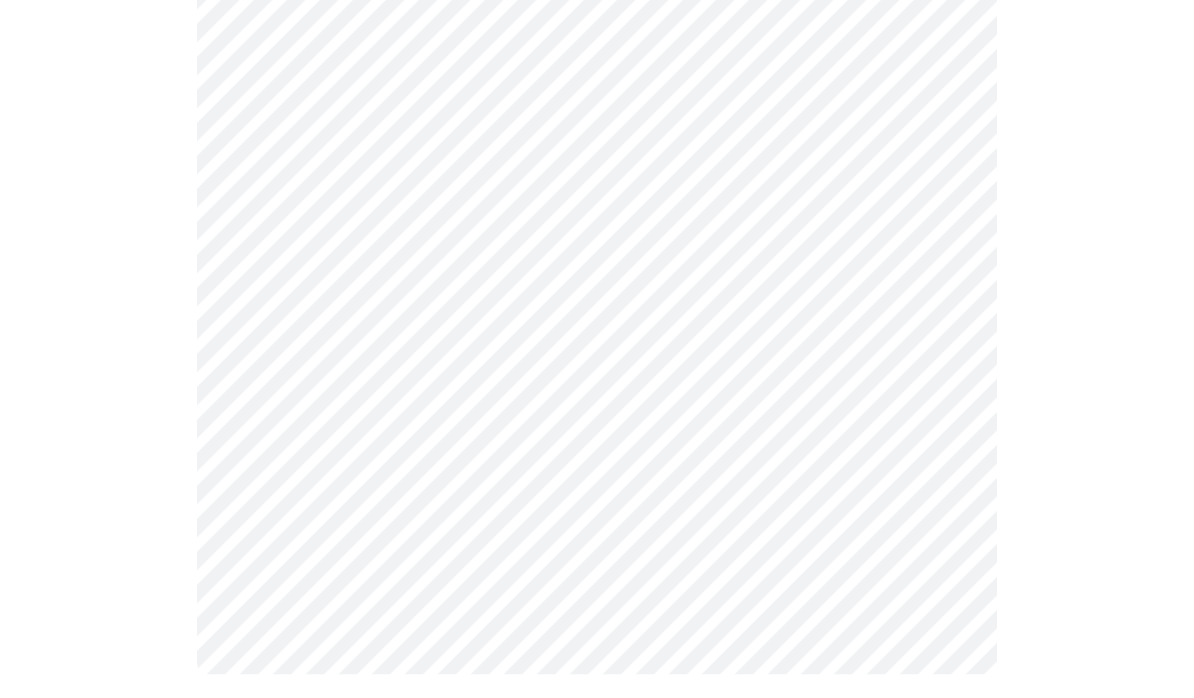 scroll, scrollTop: 0, scrollLeft: 0, axis: both 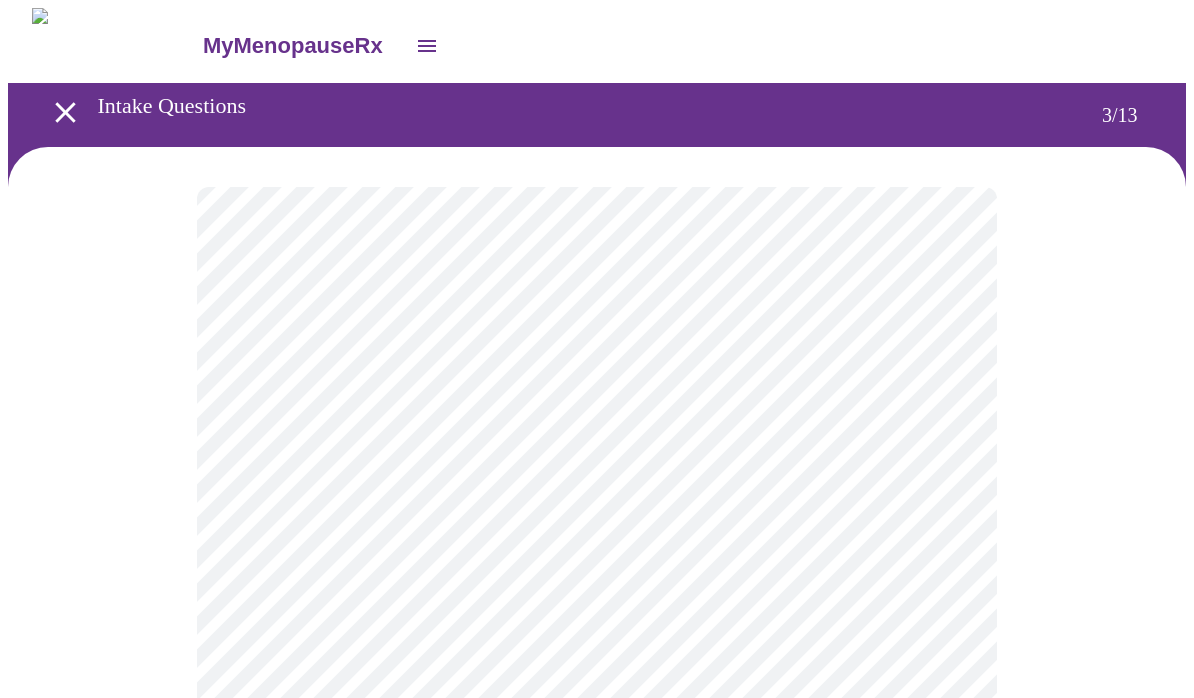 click on "MyMenopauseRx Intake Questions 3  /  13" at bounding box center [597, 1354] 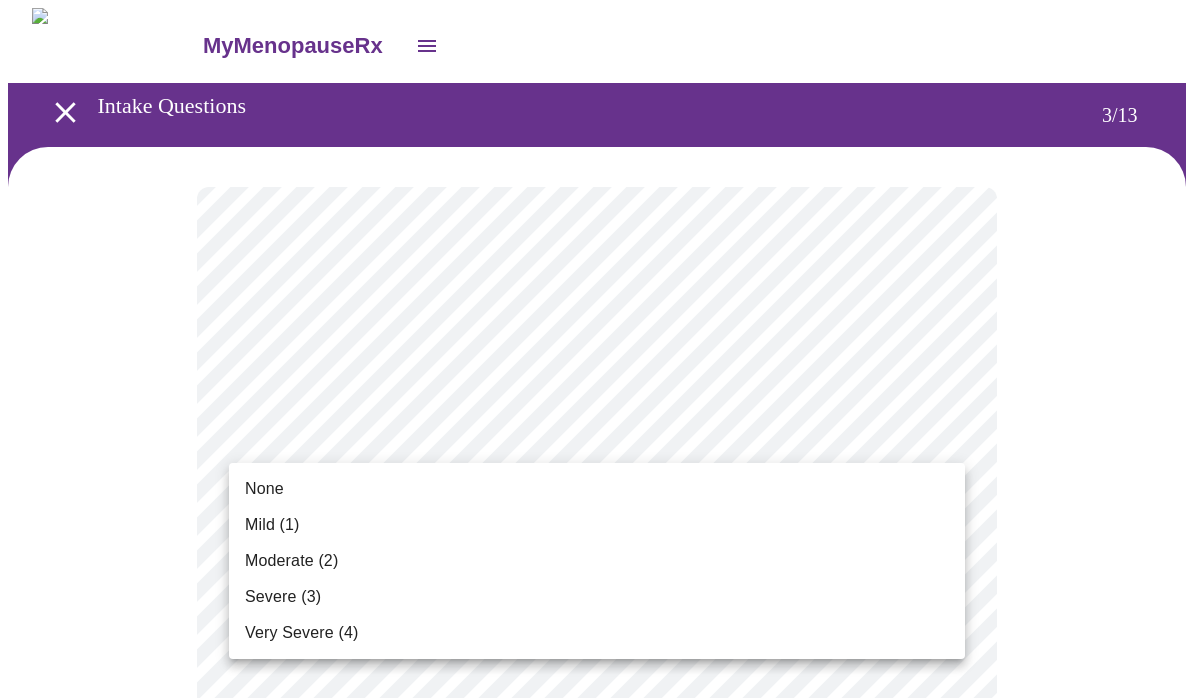 click on "Mild (1)" at bounding box center (597, 525) 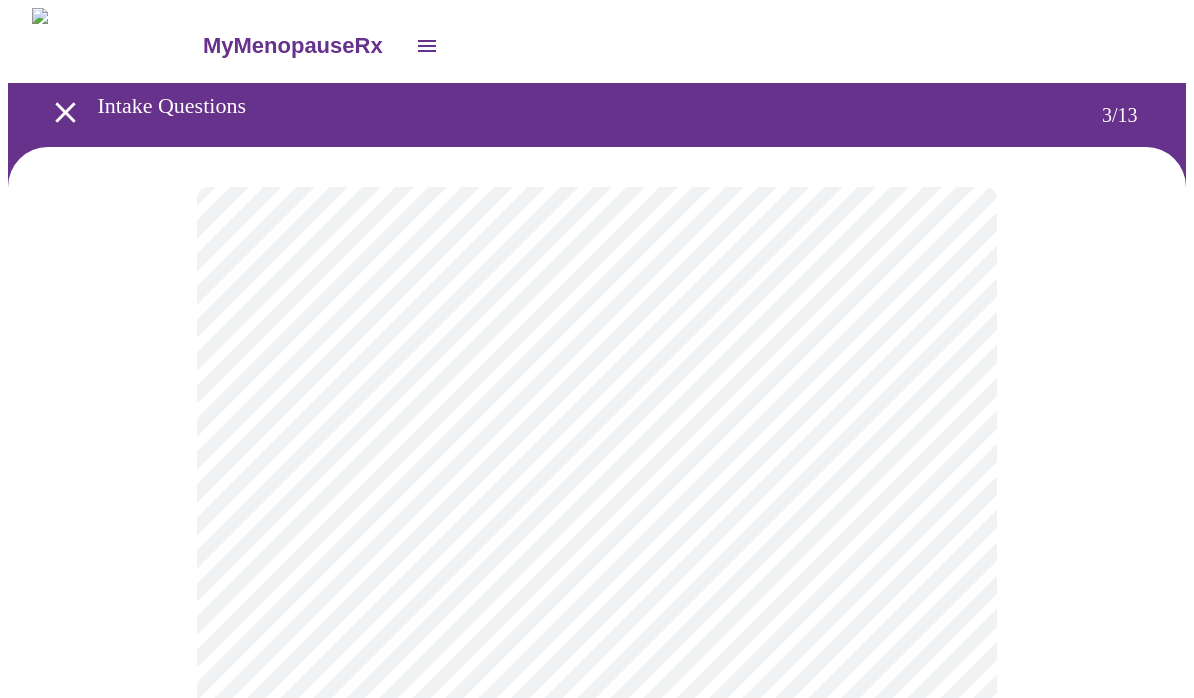 click on "MyMenopauseRx Intake Questions 3  /  13" at bounding box center (597, 1319) 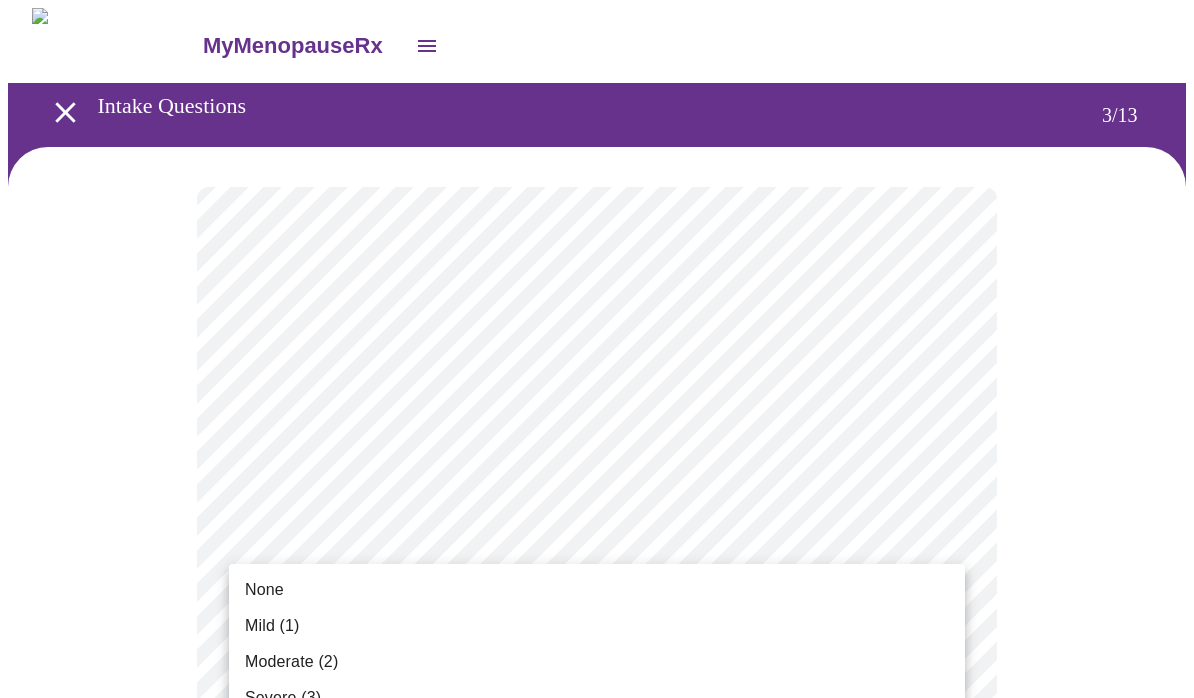 click on "Mild (1)" at bounding box center [597, 626] 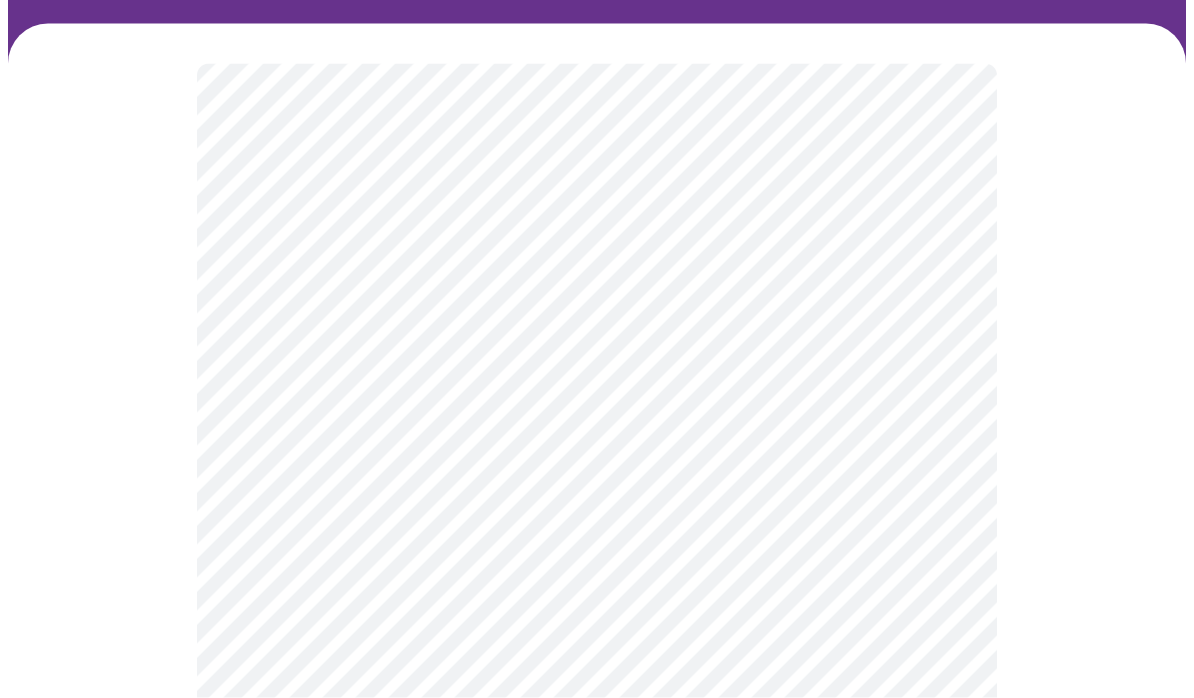 scroll, scrollTop: 125, scrollLeft: 0, axis: vertical 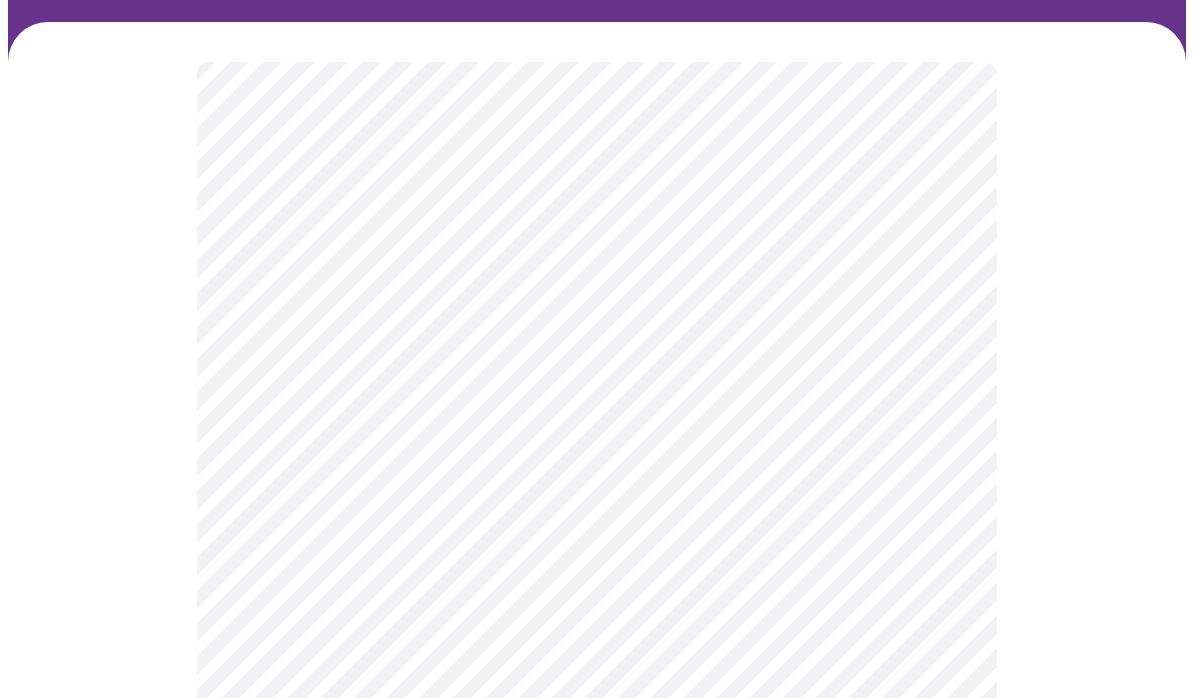 click on "MyMenopauseRx Intake Questions 3  /  13" at bounding box center (597, 1180) 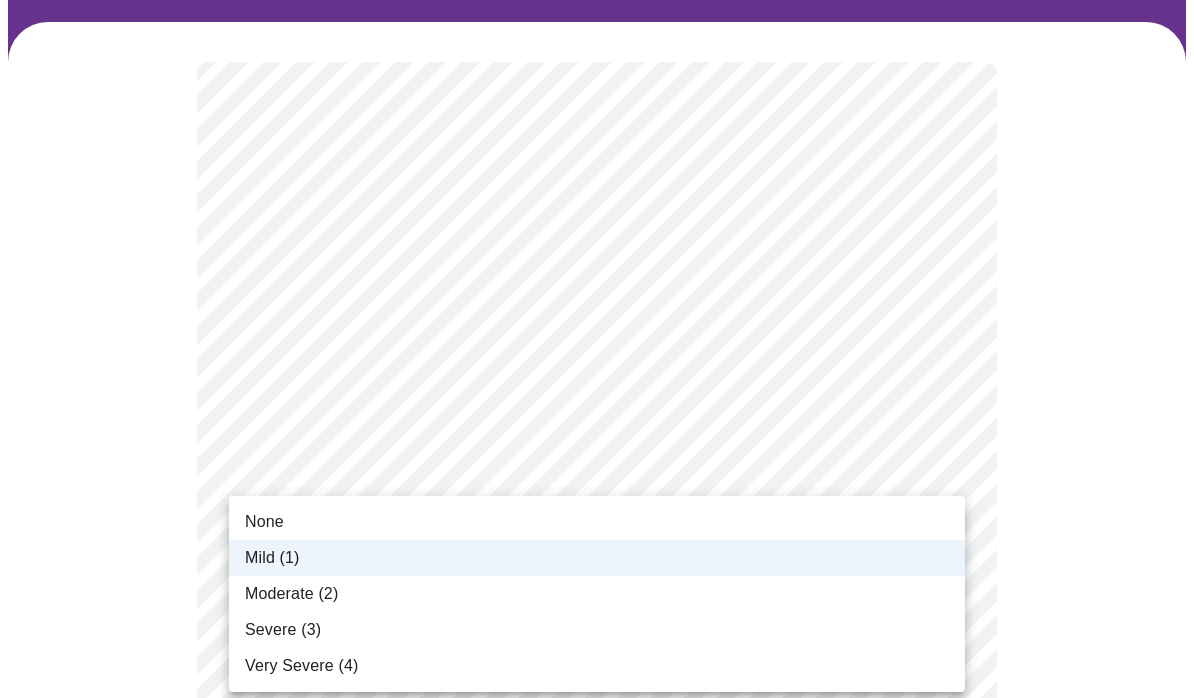 click on "None" at bounding box center [597, 522] 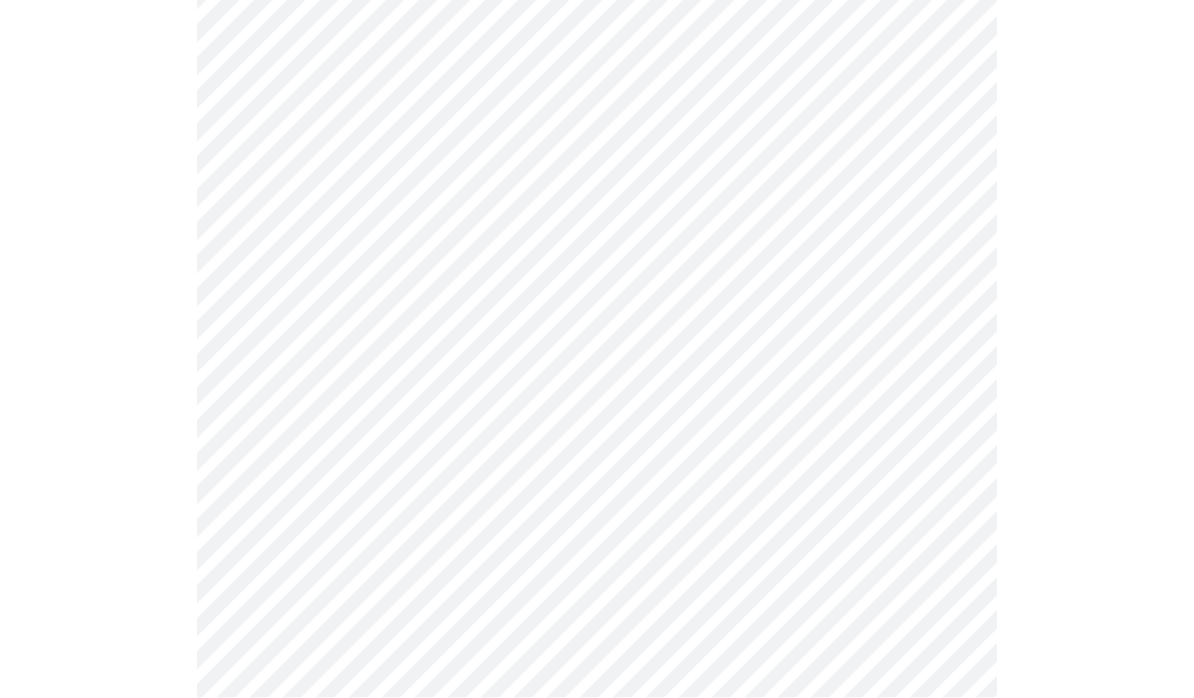 scroll, scrollTop: 199, scrollLeft: 0, axis: vertical 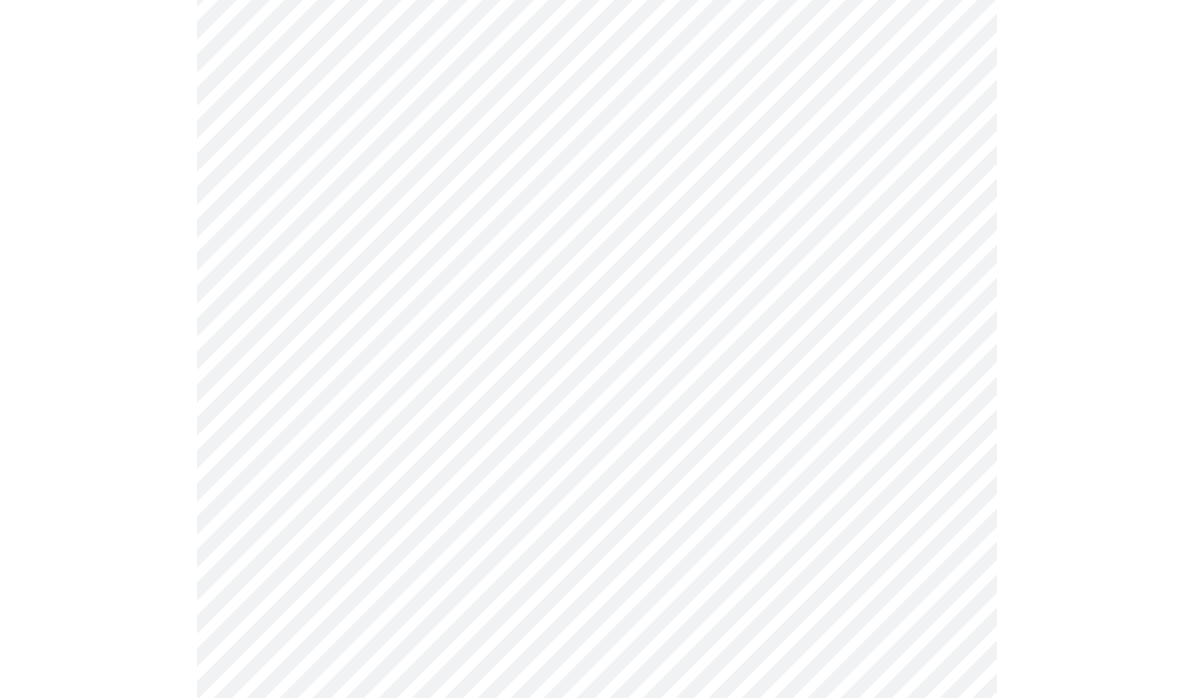 click on "MyMenopauseRx Intake Questions 3  /  13" at bounding box center [597, 1106] 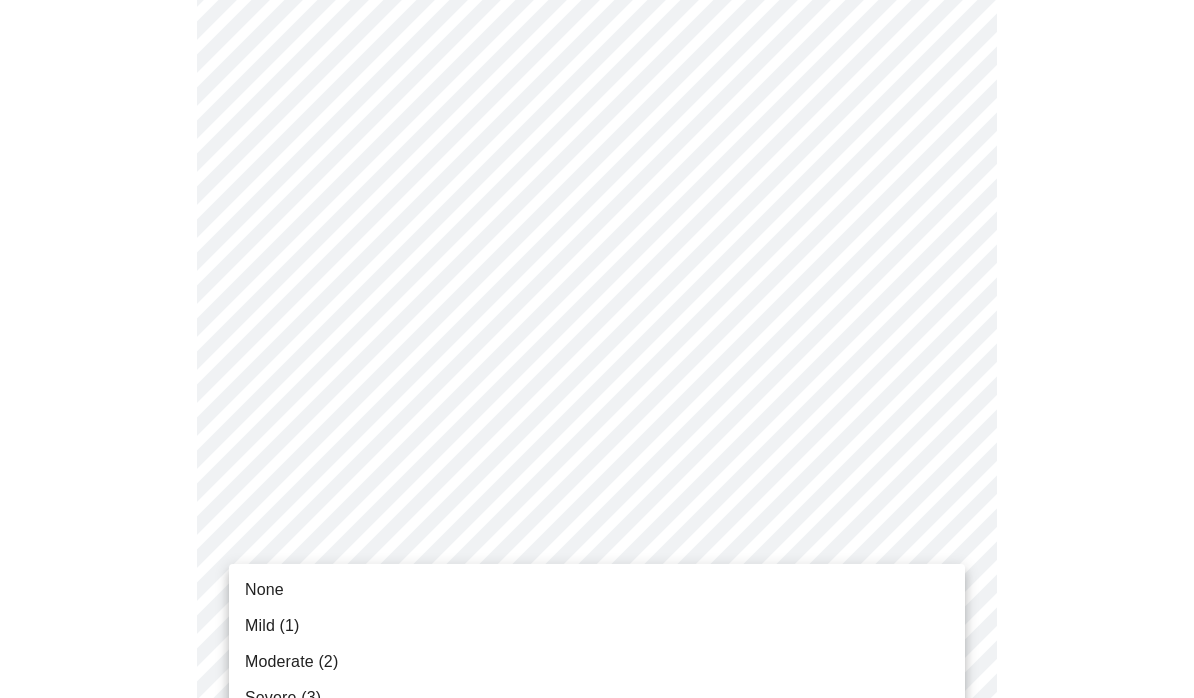 click on "Severe (3)" at bounding box center [597, 698] 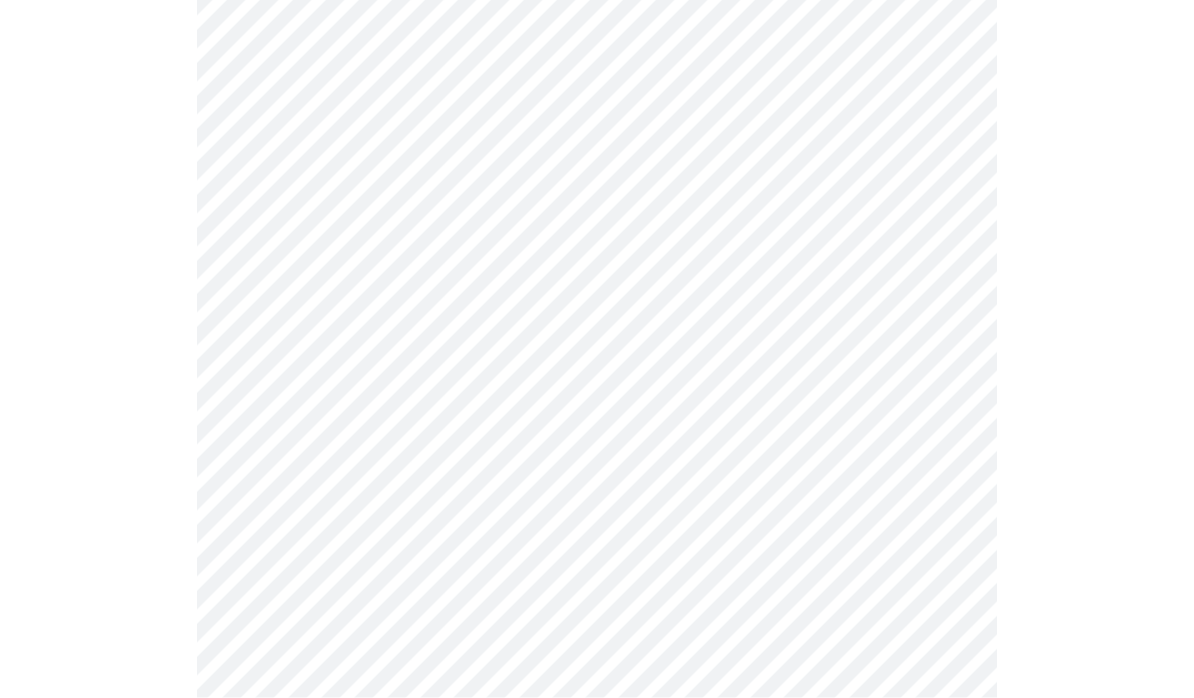 scroll, scrollTop: 325, scrollLeft: 0, axis: vertical 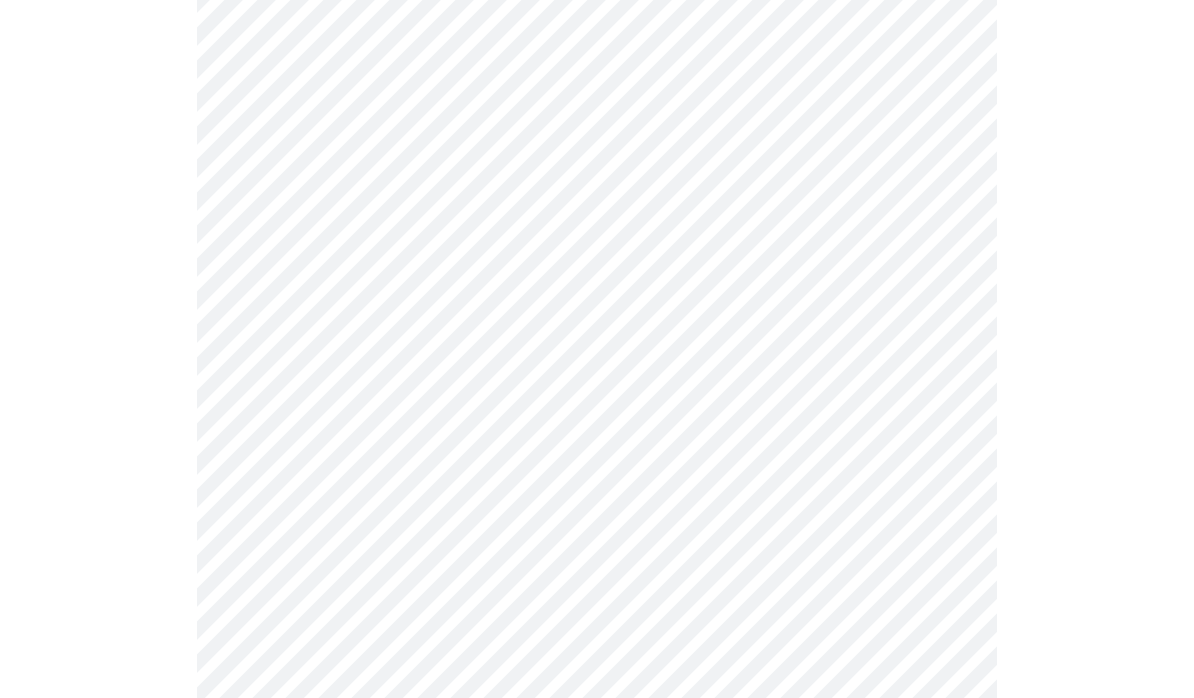 click on "MyMenopauseRx Intake Questions 3  /  13" at bounding box center (597, 967) 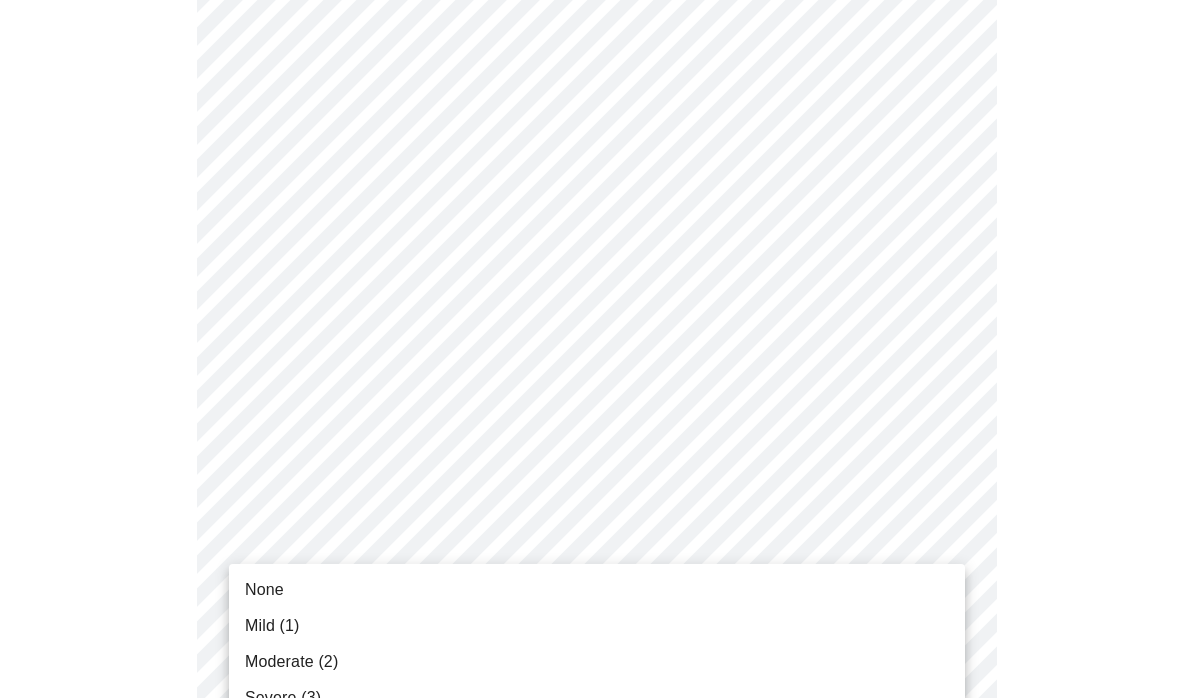 click on "Moderate (2)" at bounding box center [597, 662] 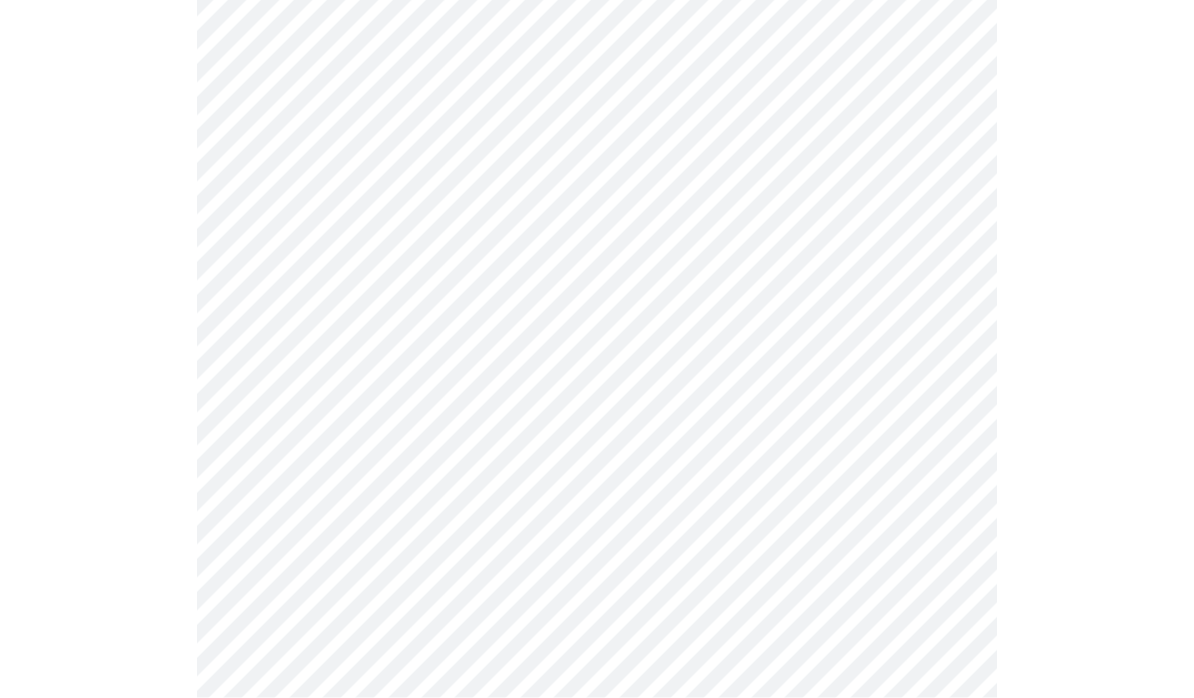scroll, scrollTop: 455, scrollLeft: 0, axis: vertical 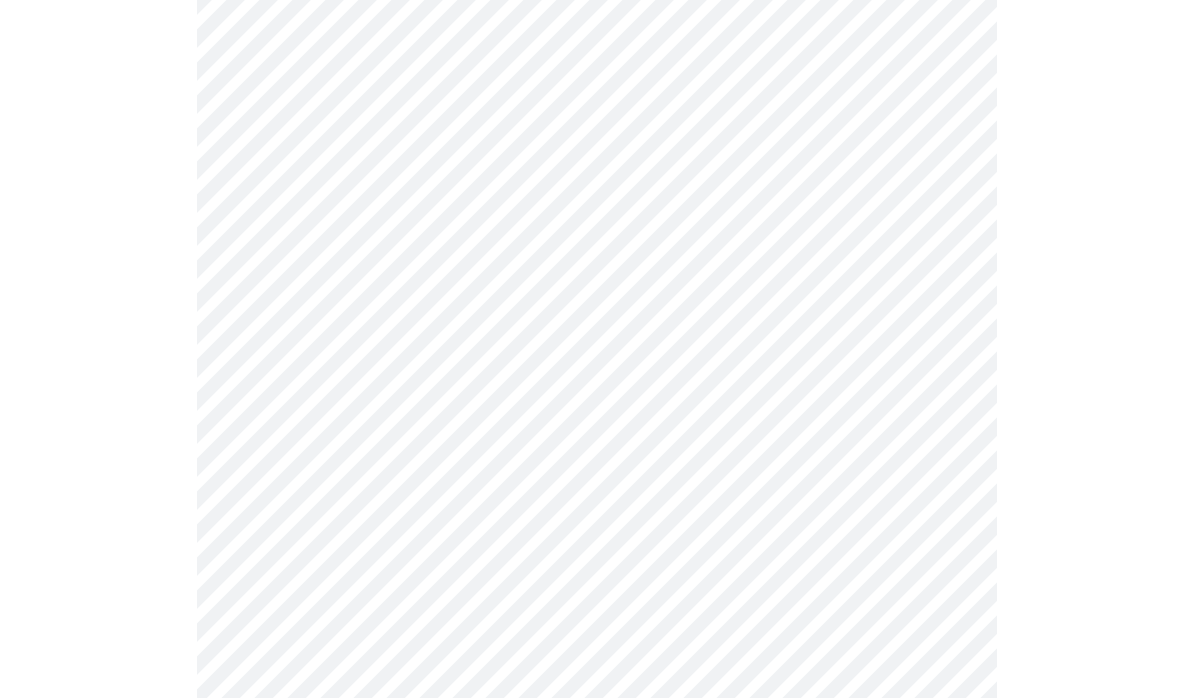 click on "MyMenopauseRx Intake Questions 3  /  13" at bounding box center (597, 823) 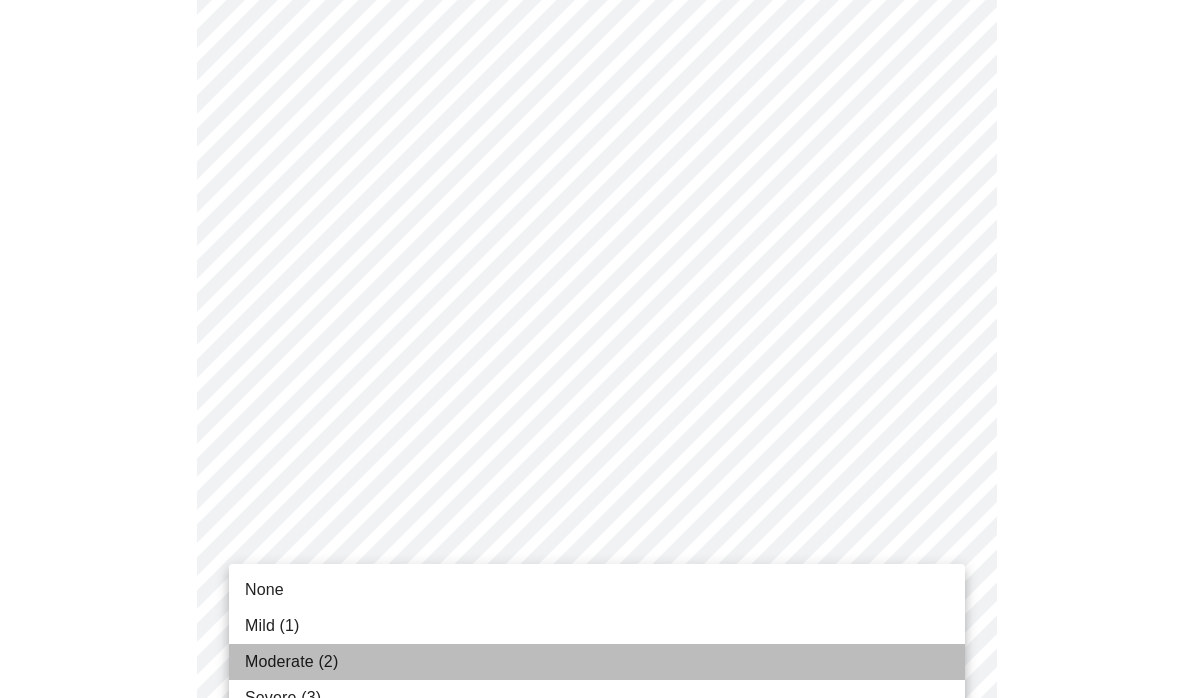 click on "Moderate (2)" at bounding box center (597, 662) 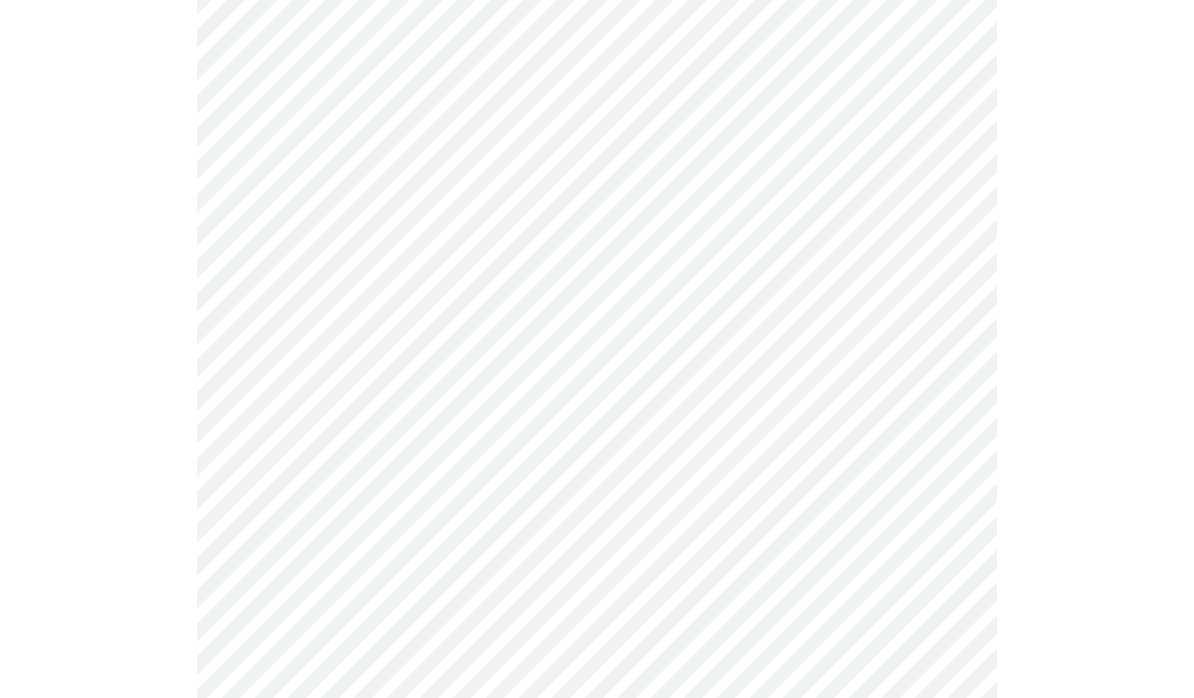 click on "MyMenopauseRx Intake Questions 3  /  13" at bounding box center [597, 810] 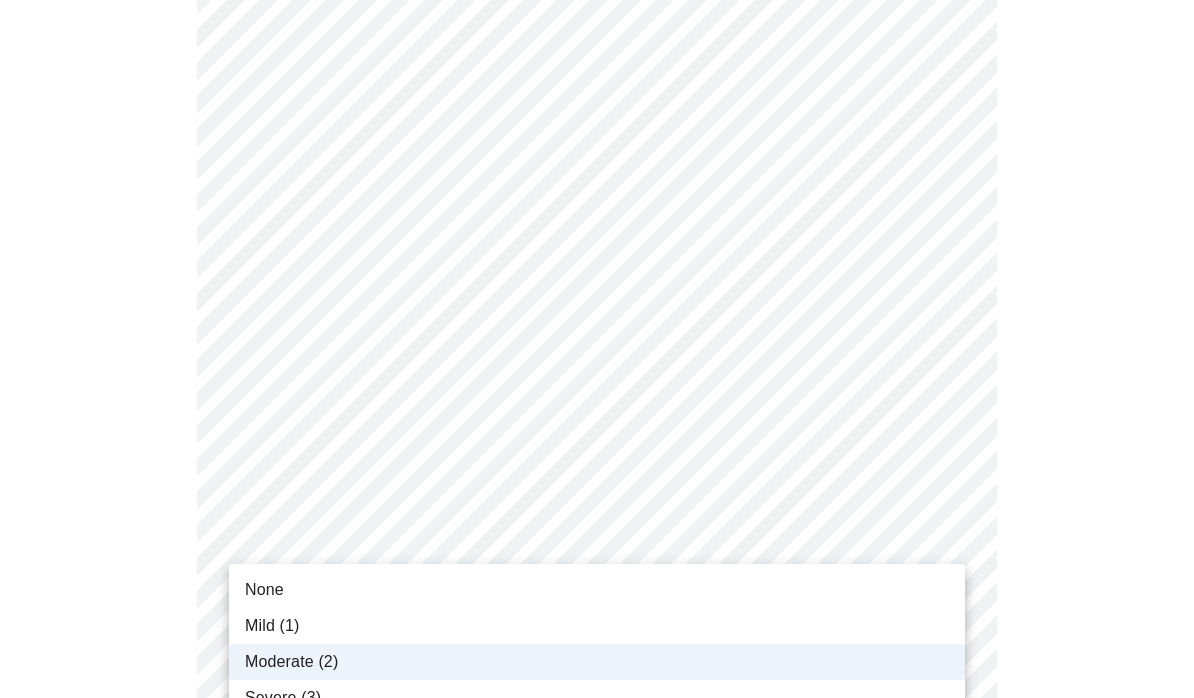 click on "Mild (1)" at bounding box center [597, 626] 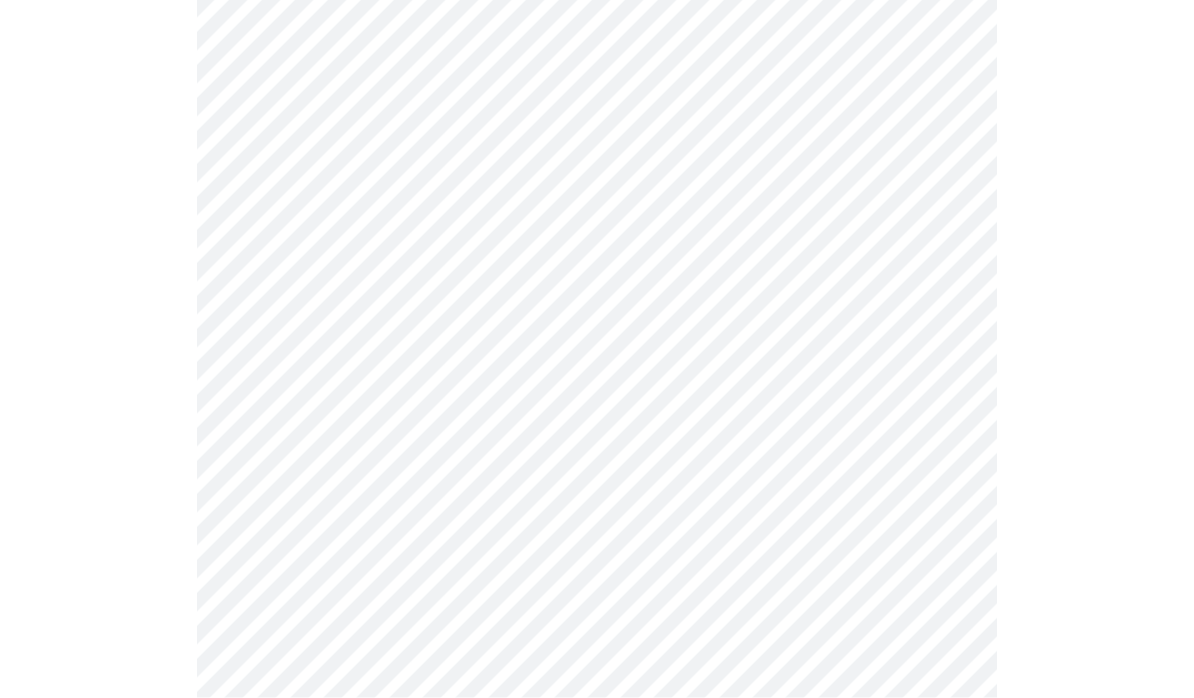 scroll, scrollTop: 589, scrollLeft: 0, axis: vertical 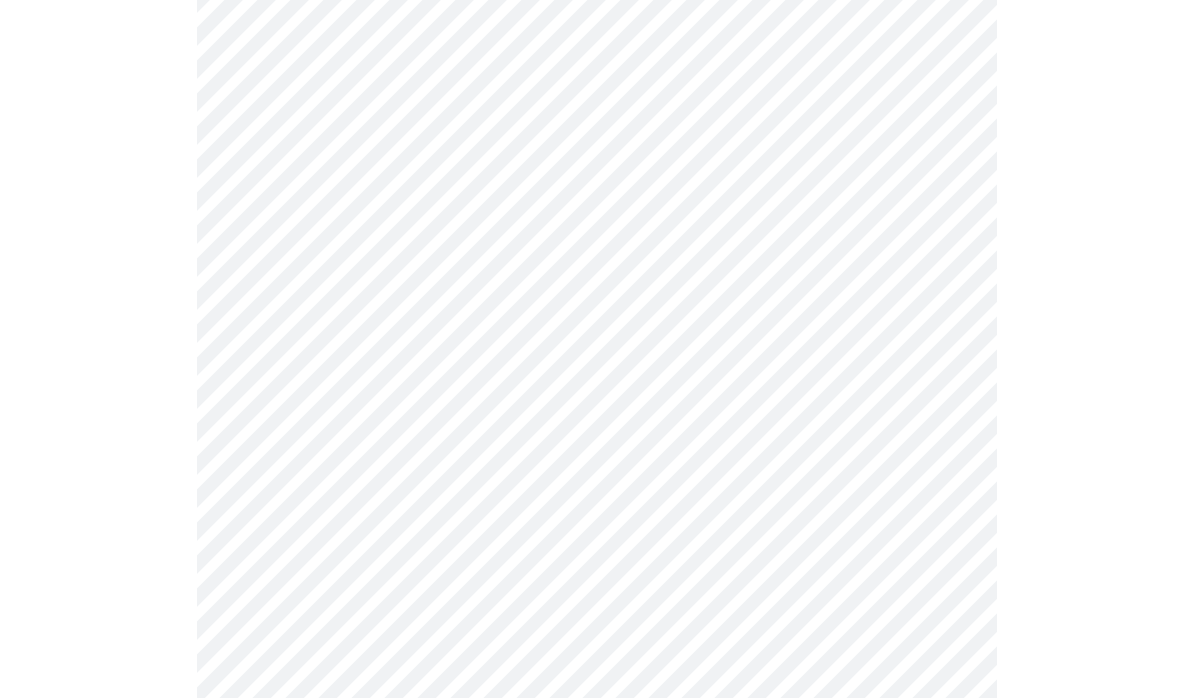 click on "MyMenopauseRx Intake Questions 3  /  13" at bounding box center [597, 676] 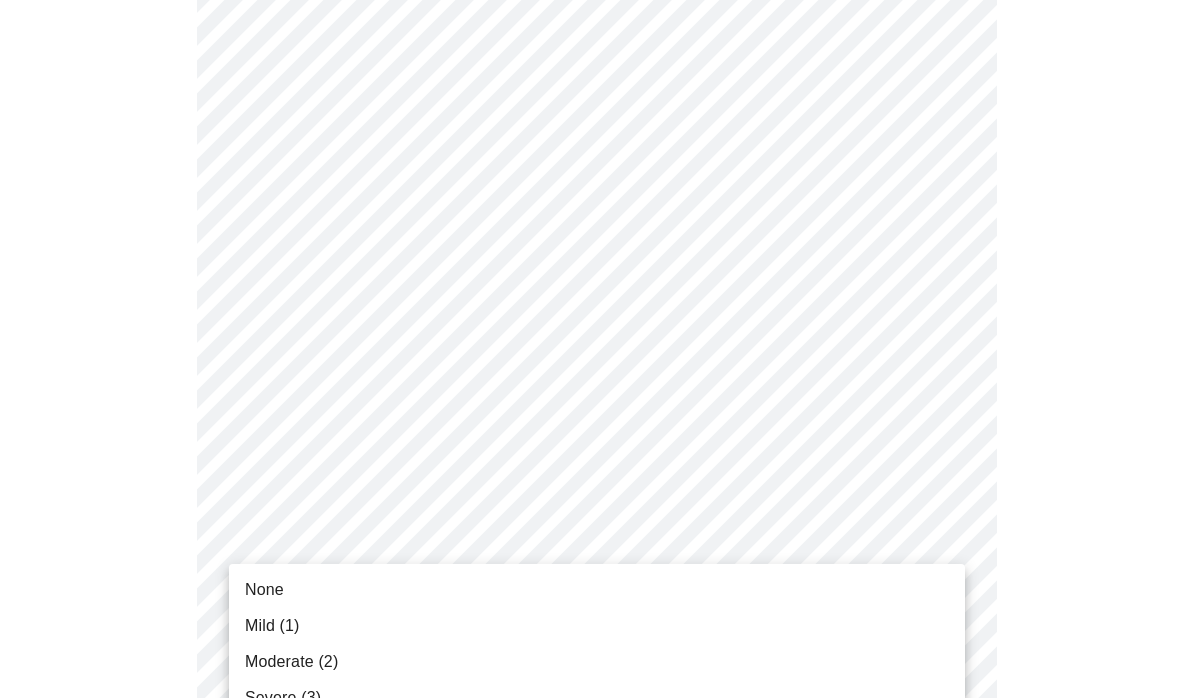 click on "Severe (3)" at bounding box center (597, 698) 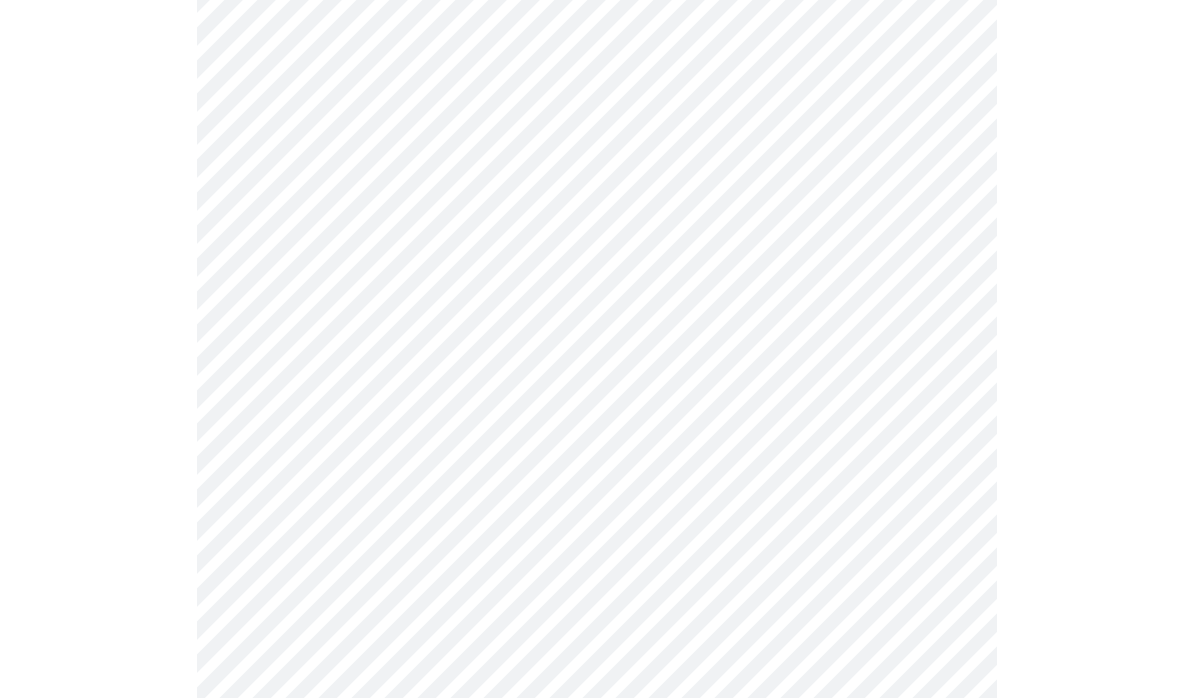 click on "MyMenopauseRx Intake Questions 3  /  13" at bounding box center [597, 662] 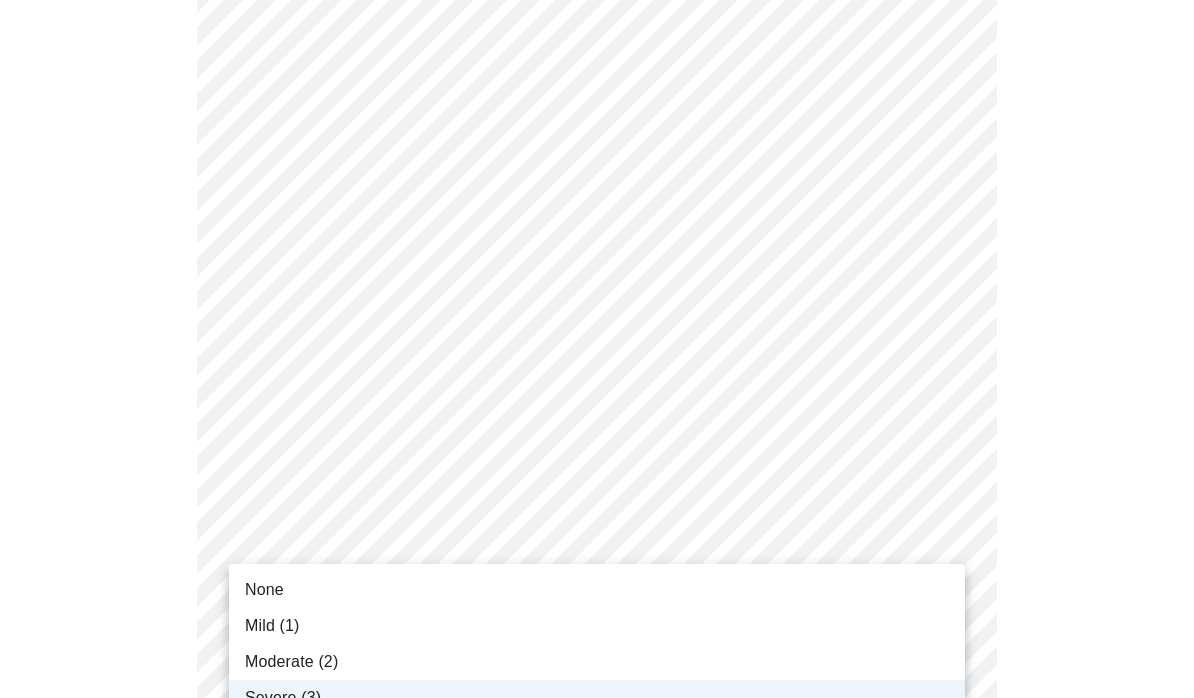 click on "Moderate (2)" at bounding box center [597, 662] 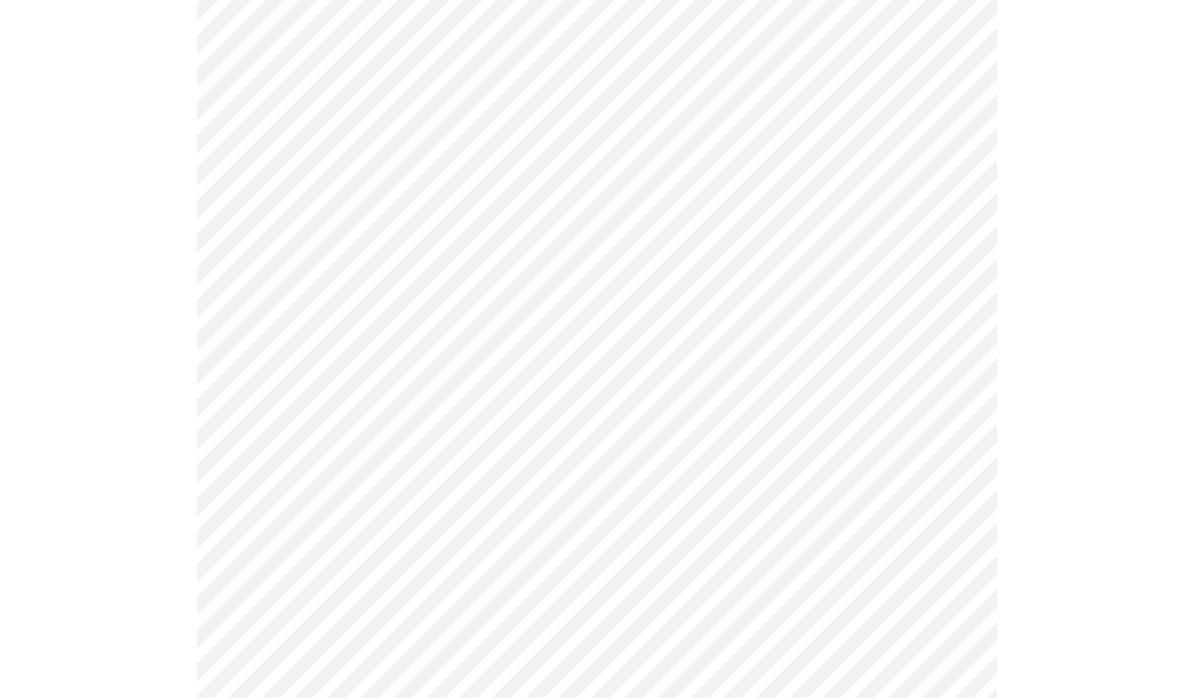 scroll, scrollTop: 716, scrollLeft: 0, axis: vertical 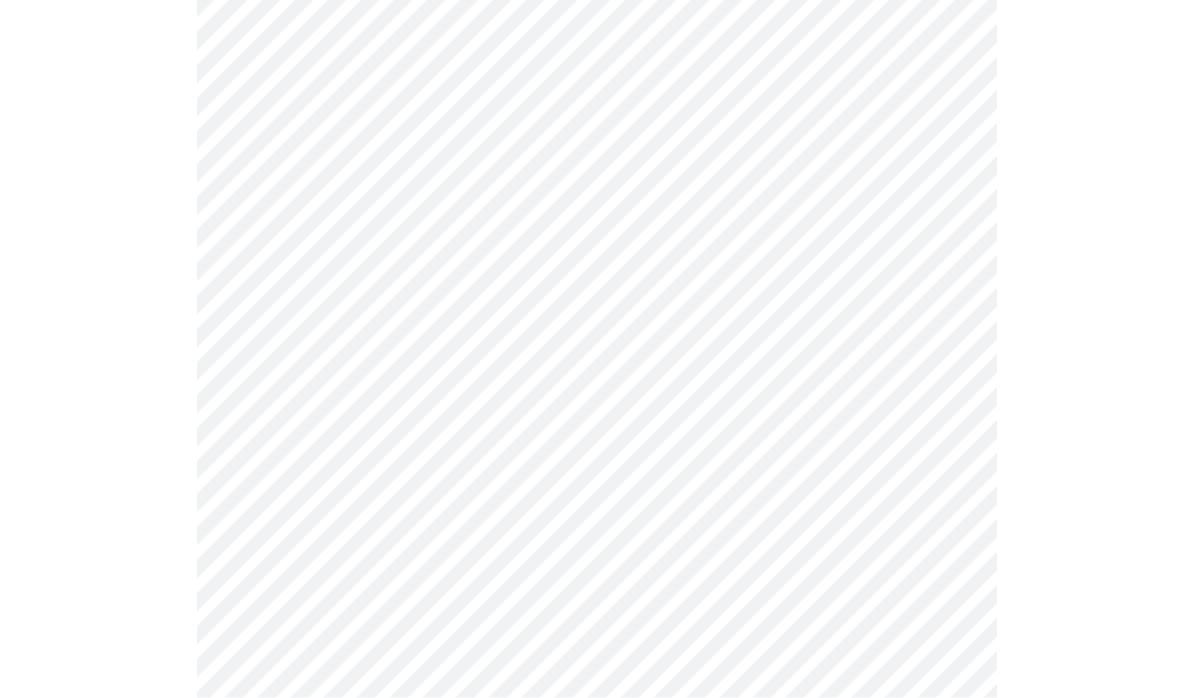 click on "MyMenopauseRx Intake Questions 3  /  13" at bounding box center (597, 535) 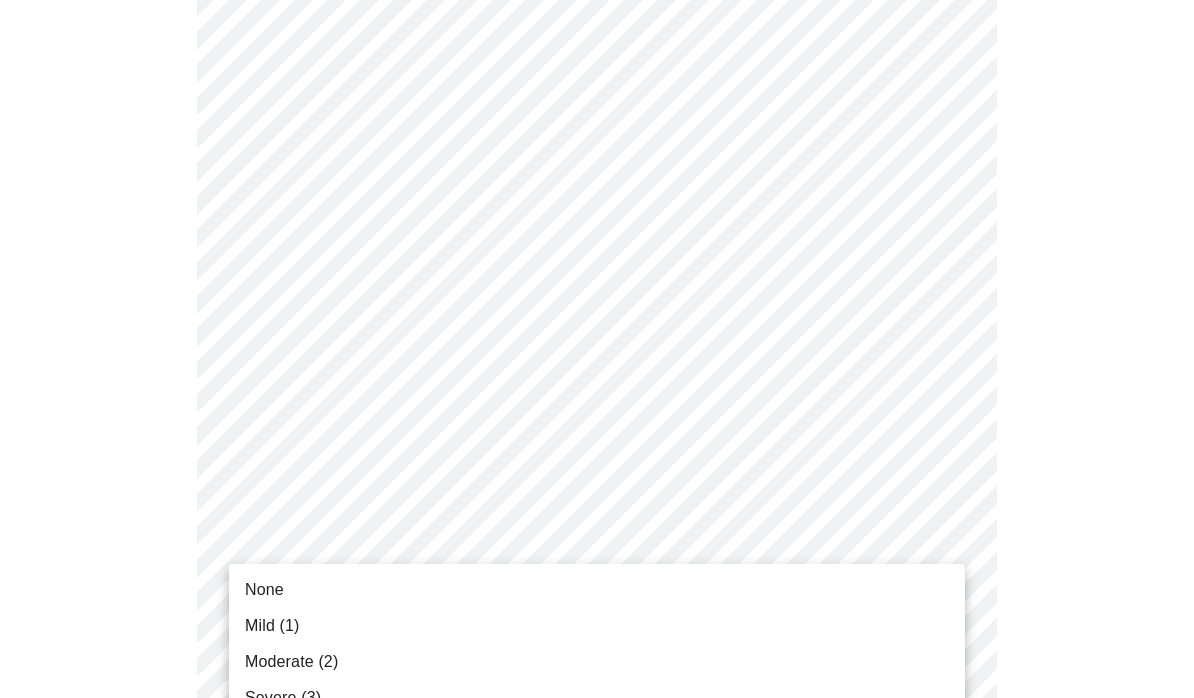 click on "Severe (3)" at bounding box center (597, 698) 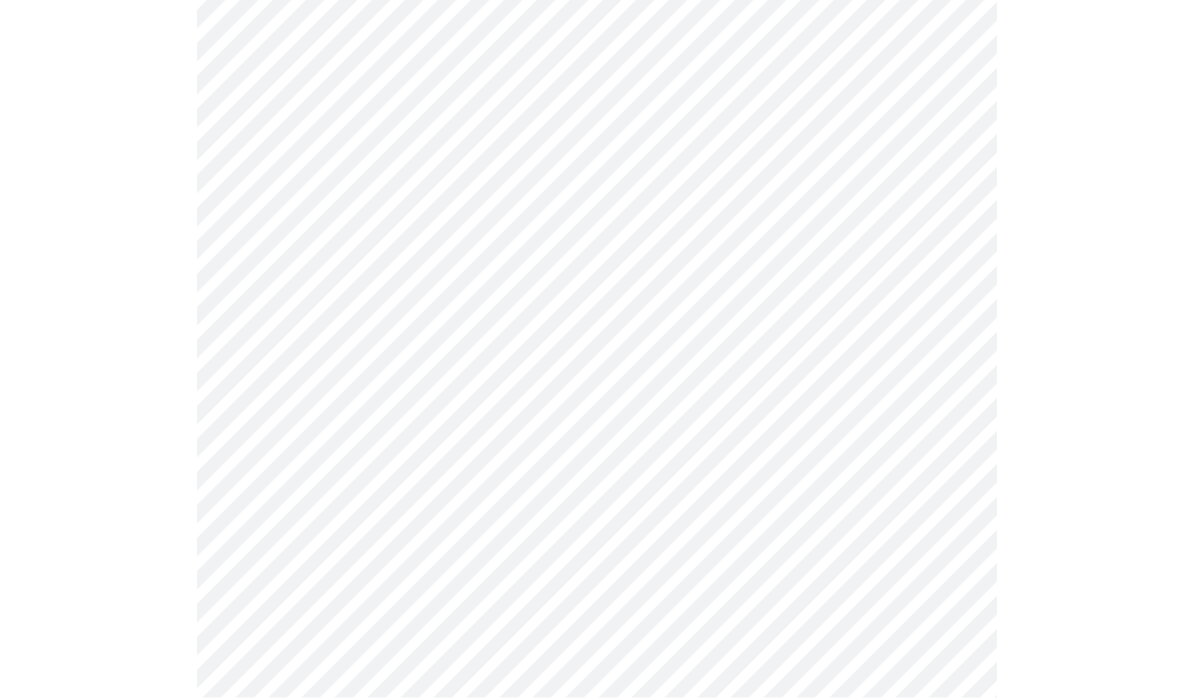 scroll, scrollTop: 873, scrollLeft: 0, axis: vertical 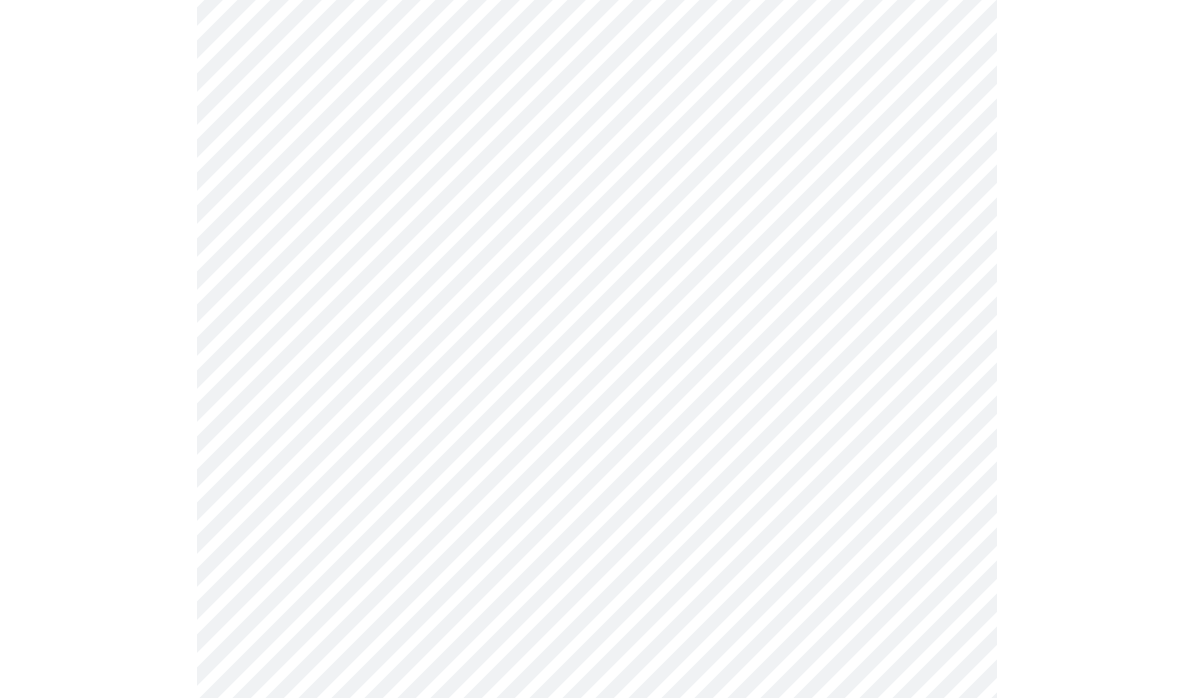 click on "MyMenopauseRx Intake Questions 3  /  13" at bounding box center [597, 365] 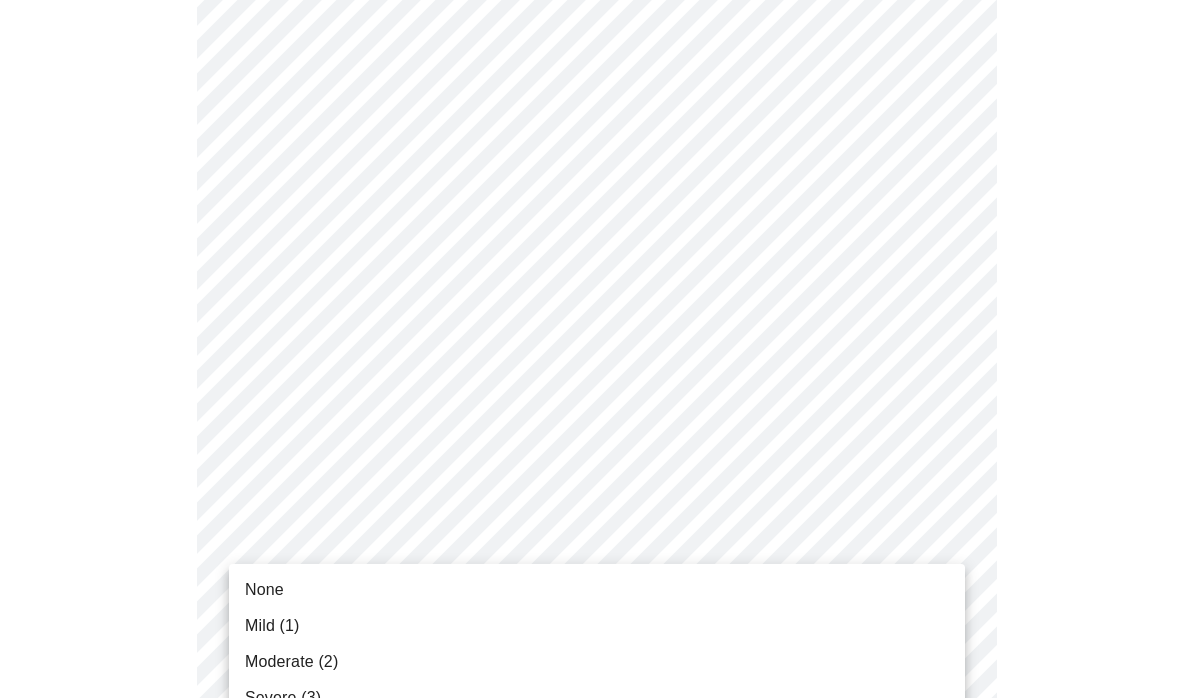 click on "Severe (3)" at bounding box center [597, 698] 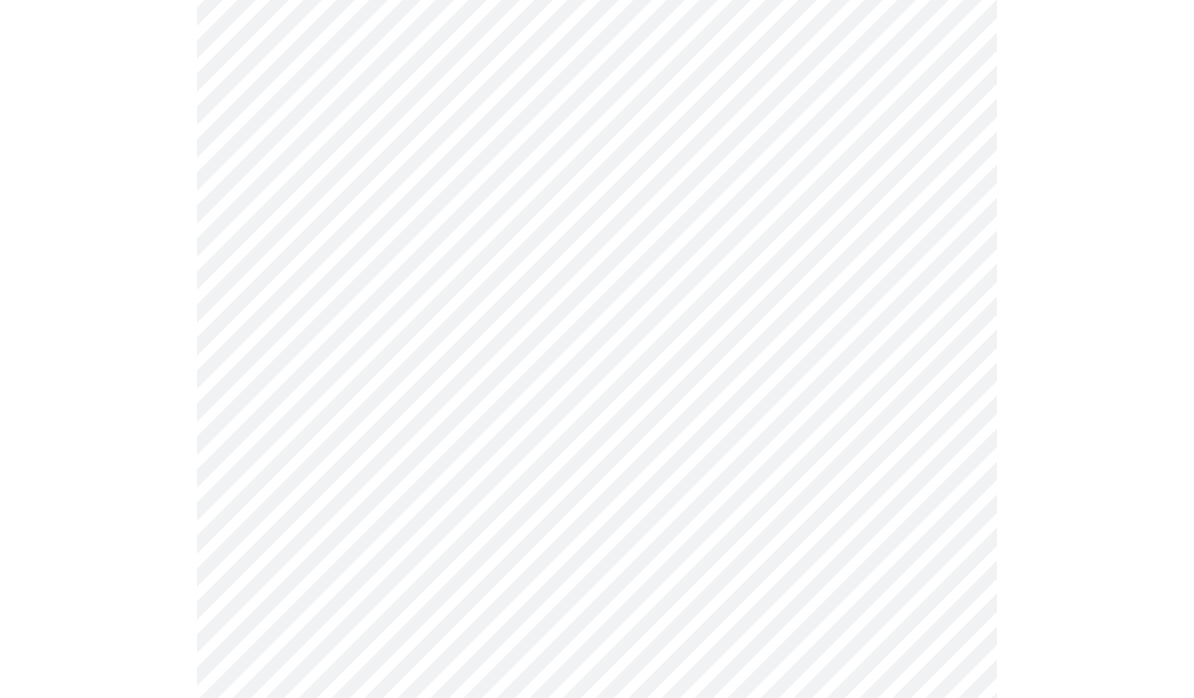 click on "MyMenopauseRx Intake Questions 3  /  13" at bounding box center [597, 351] 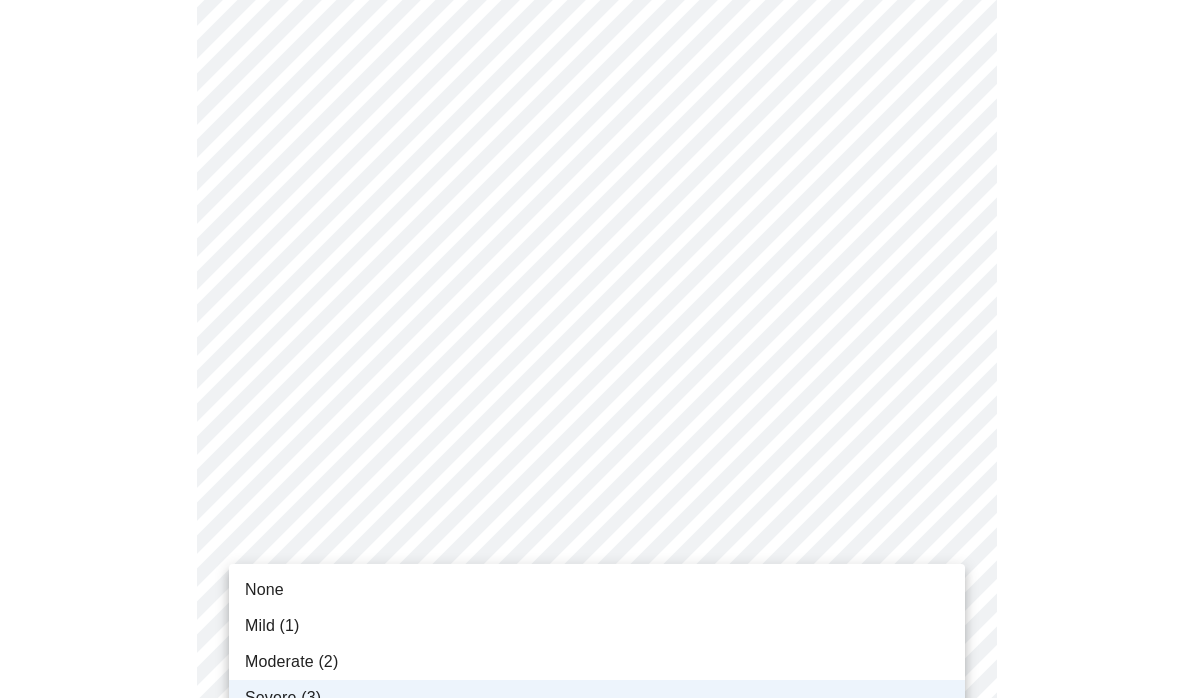 click at bounding box center [597, 349] 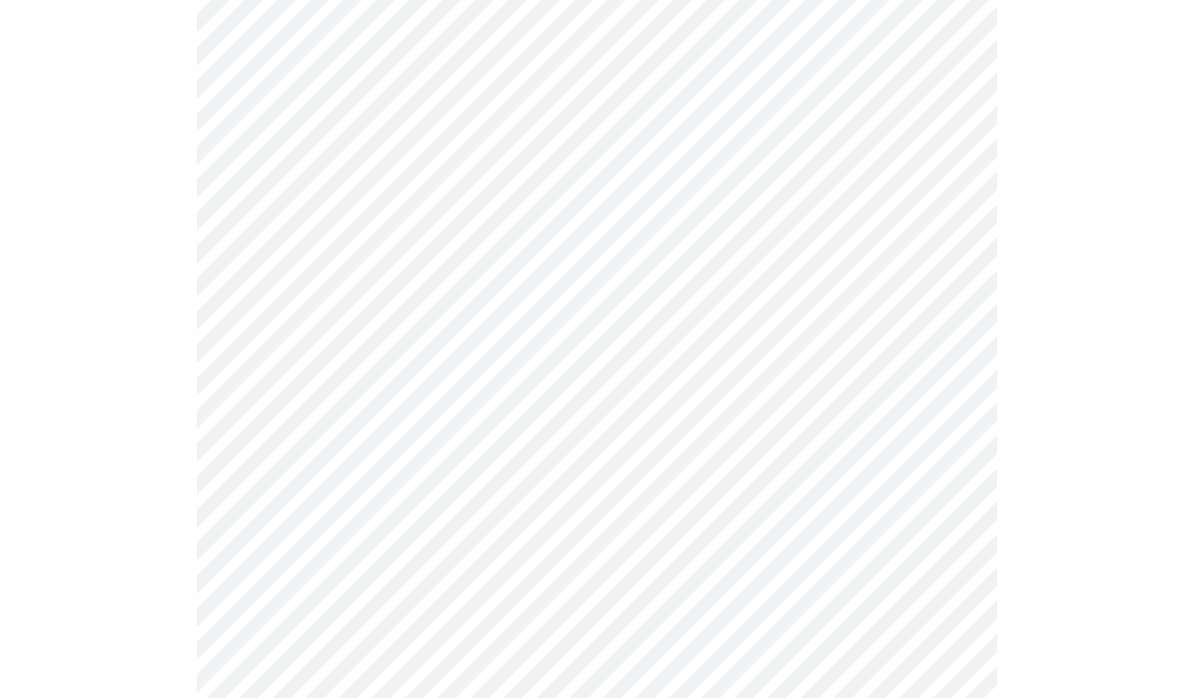 scroll, scrollTop: 1187, scrollLeft: 0, axis: vertical 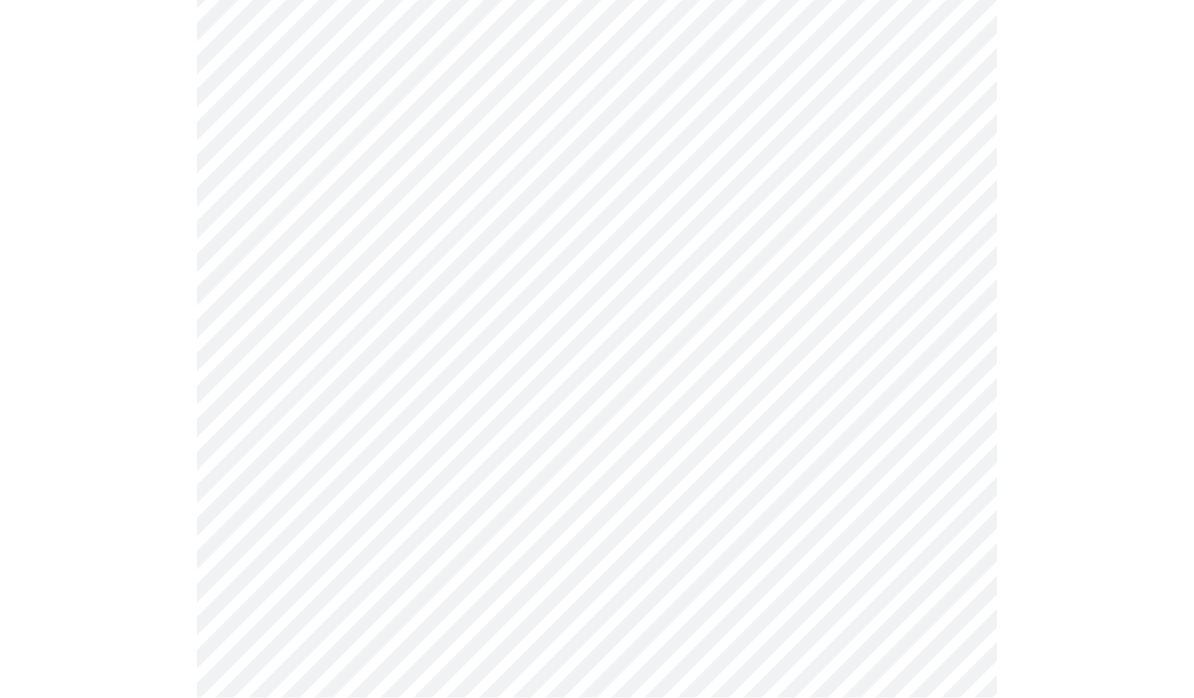 click on "MyMenopauseRx Intake Questions 3  /  13" at bounding box center (597, 37) 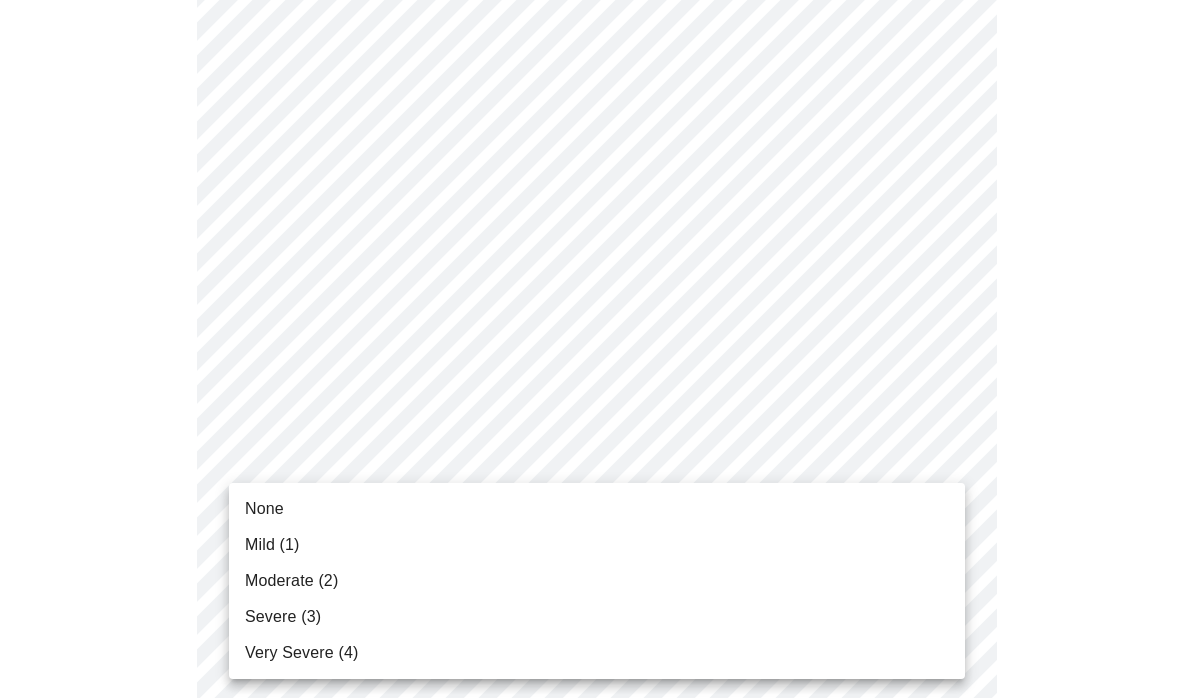 click on "None" at bounding box center (597, 509) 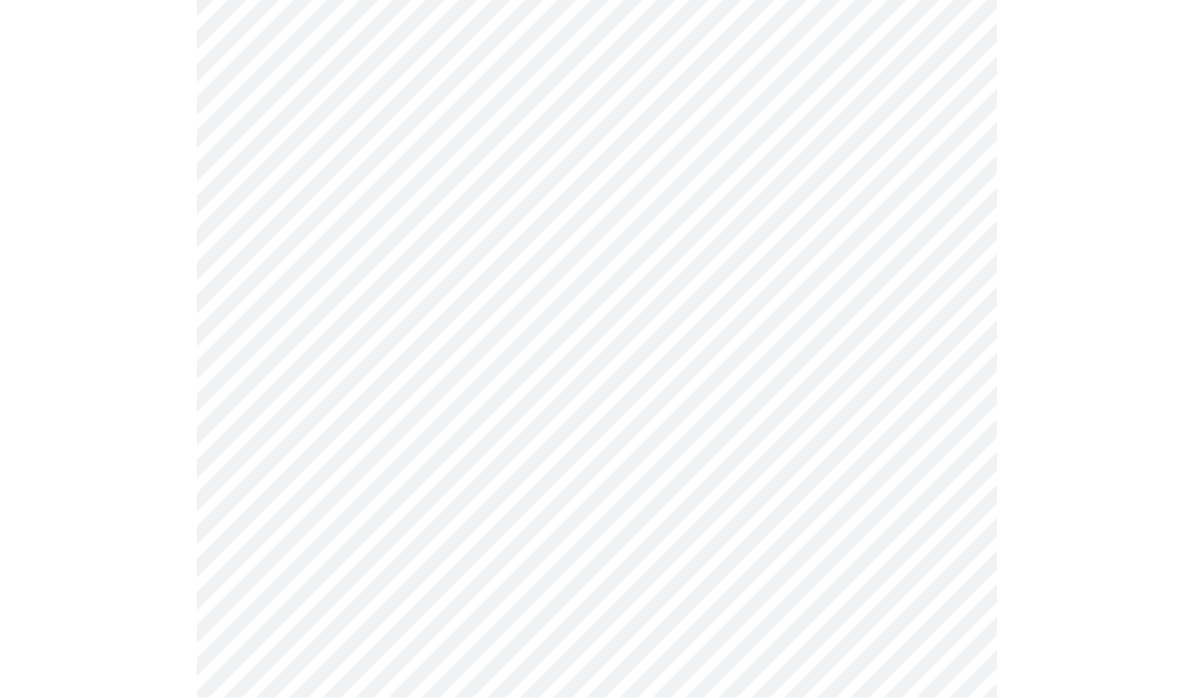 scroll, scrollTop: 1280, scrollLeft: 0, axis: vertical 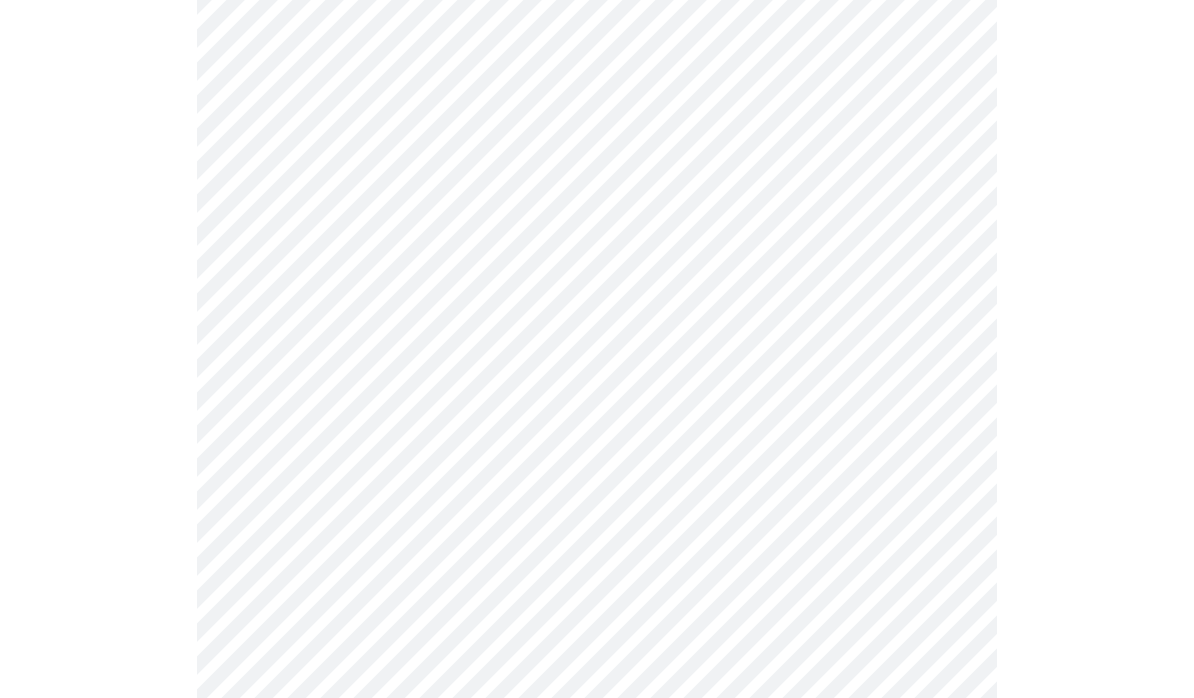 click on "MyMenopauseRx Intake Questions 3  /  13" at bounding box center (597, -69) 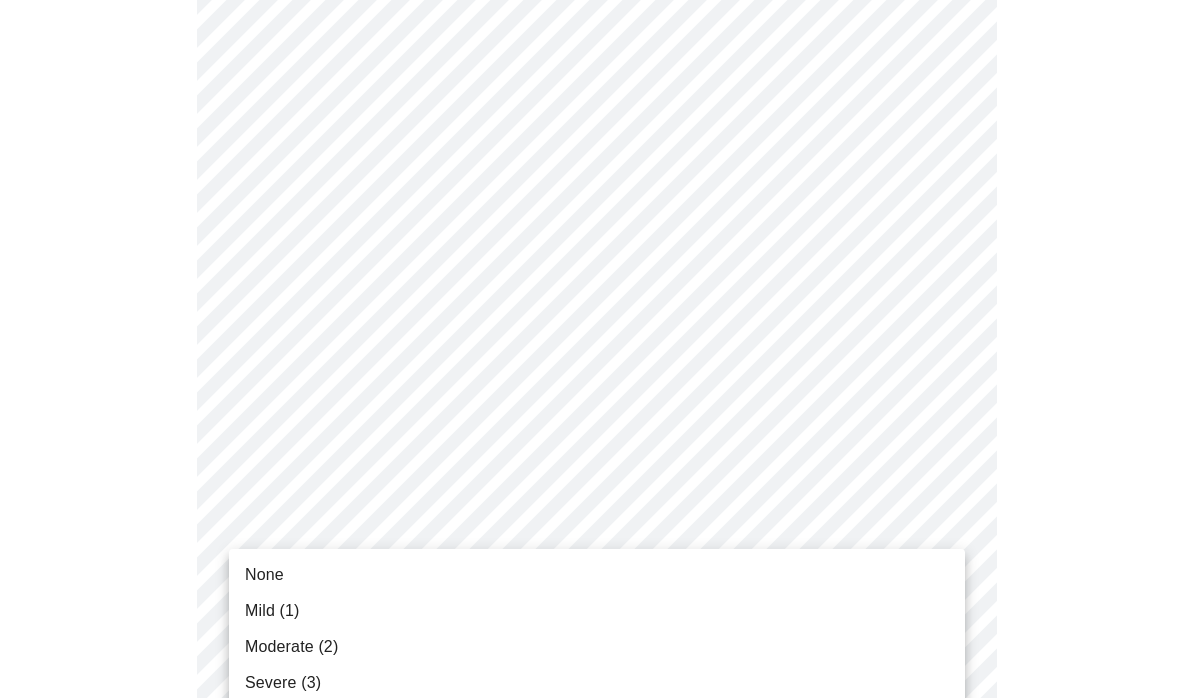 click on "None" at bounding box center [597, 575] 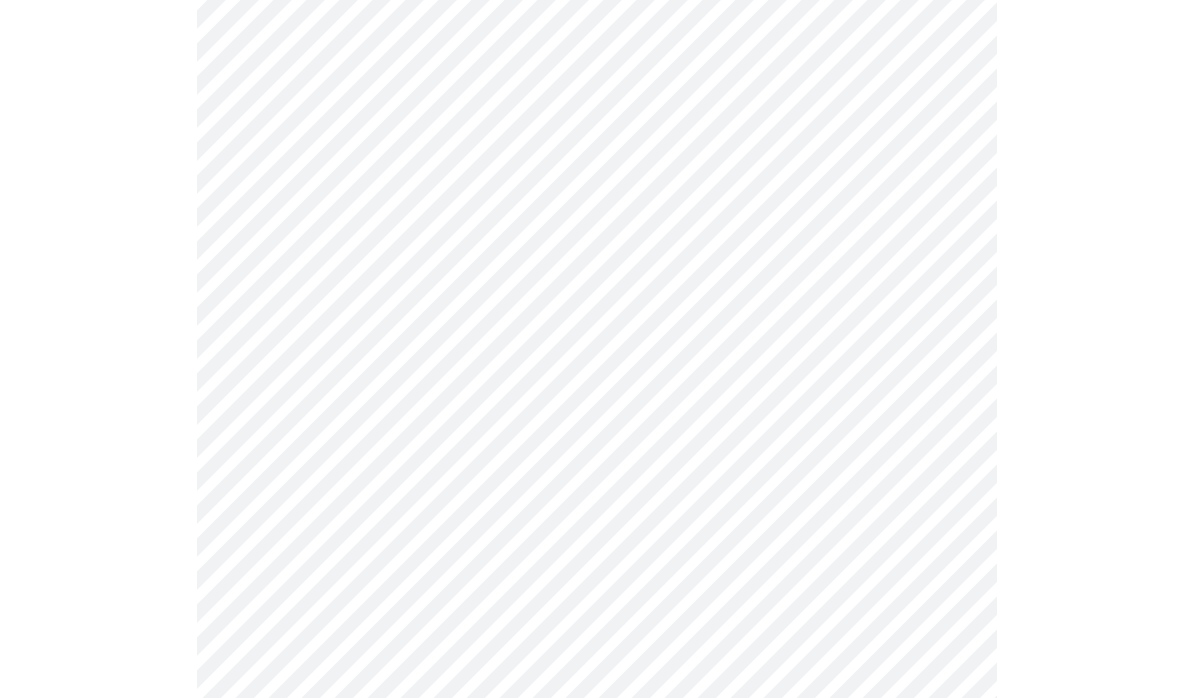 scroll, scrollTop: 1398, scrollLeft: 0, axis: vertical 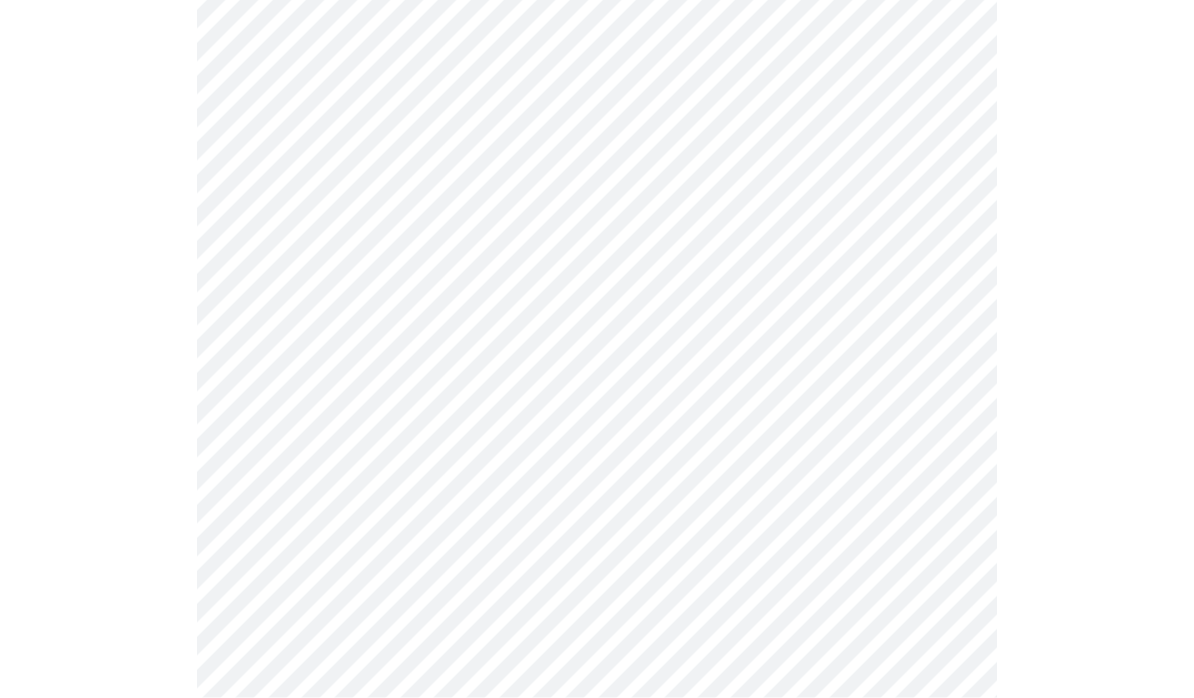 click on "MyMenopauseRx Intake Questions 3  /  13" at bounding box center (597, -201) 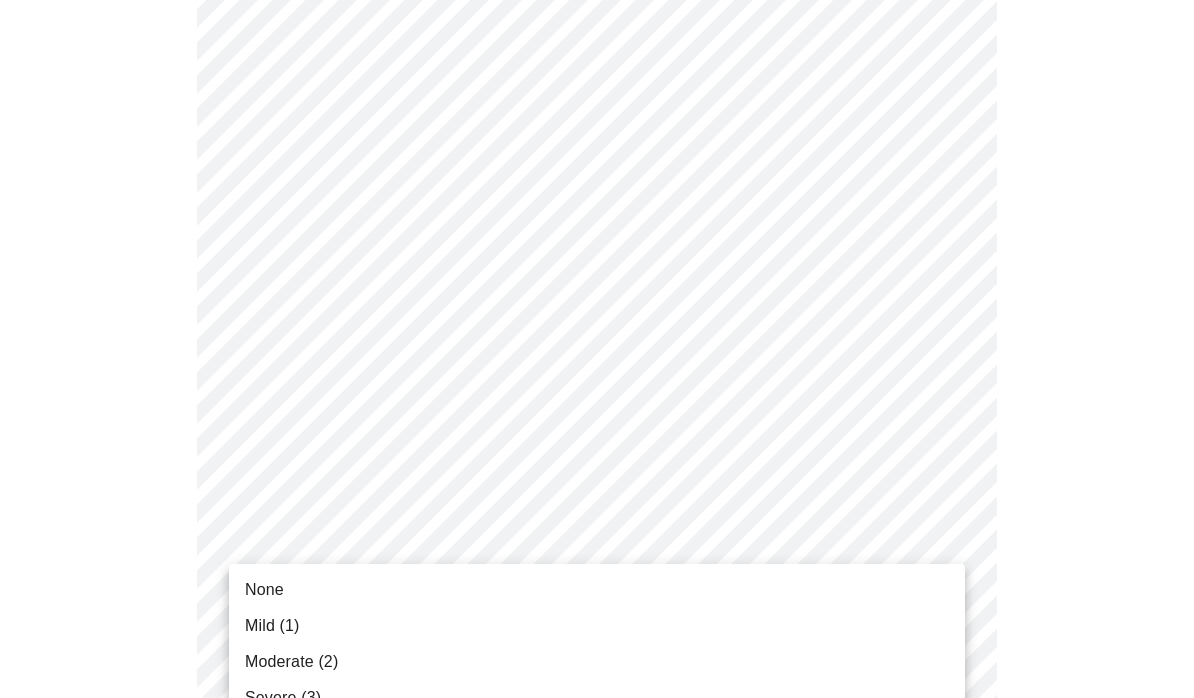 click on "Moderate (2)" at bounding box center (597, 662) 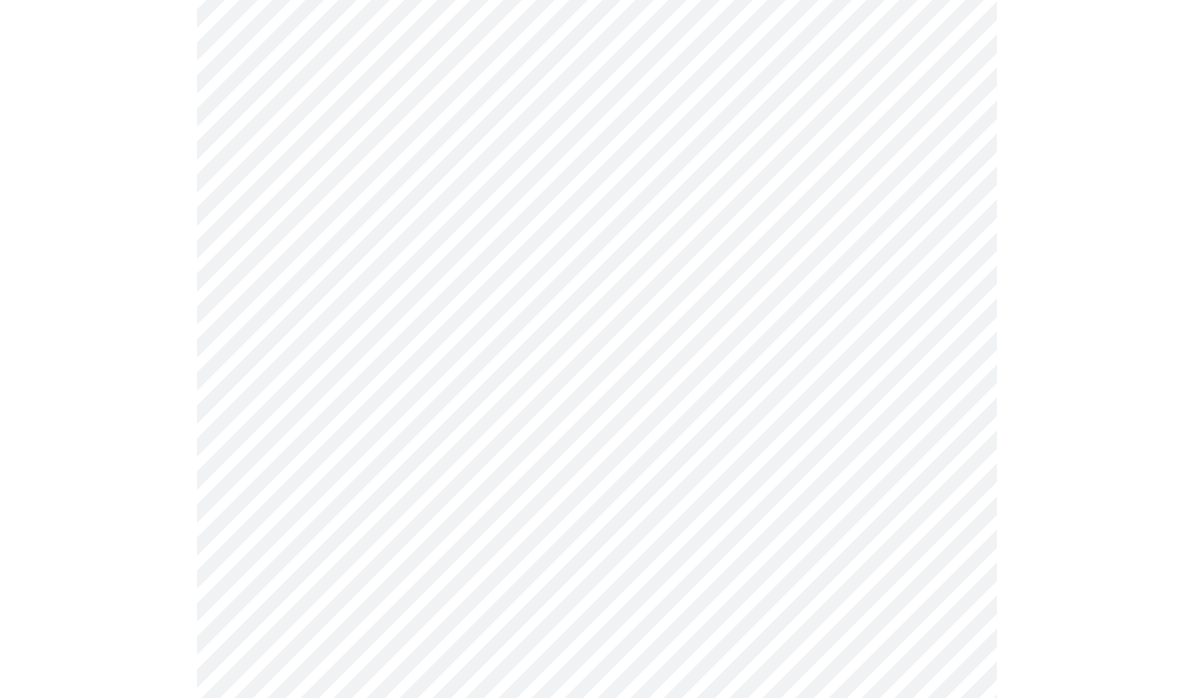 click on "MyMenopauseRx Intake Questions 3  /  13" at bounding box center (597, -215) 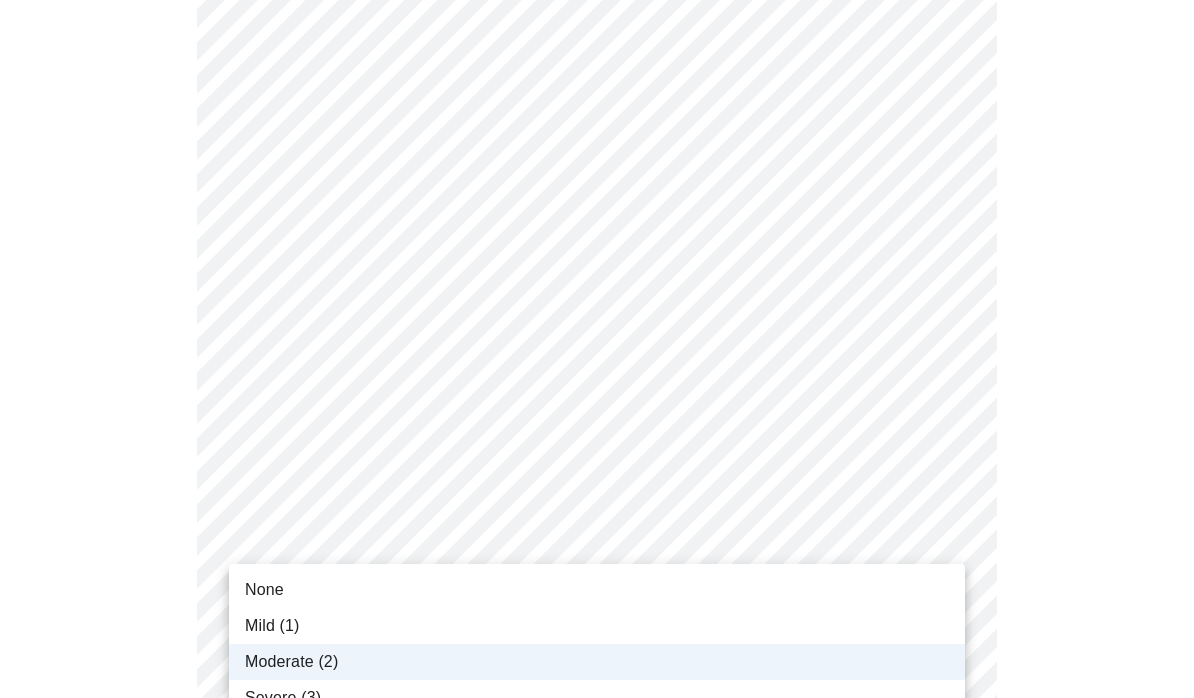 click on "Mild (1)" at bounding box center [597, 626] 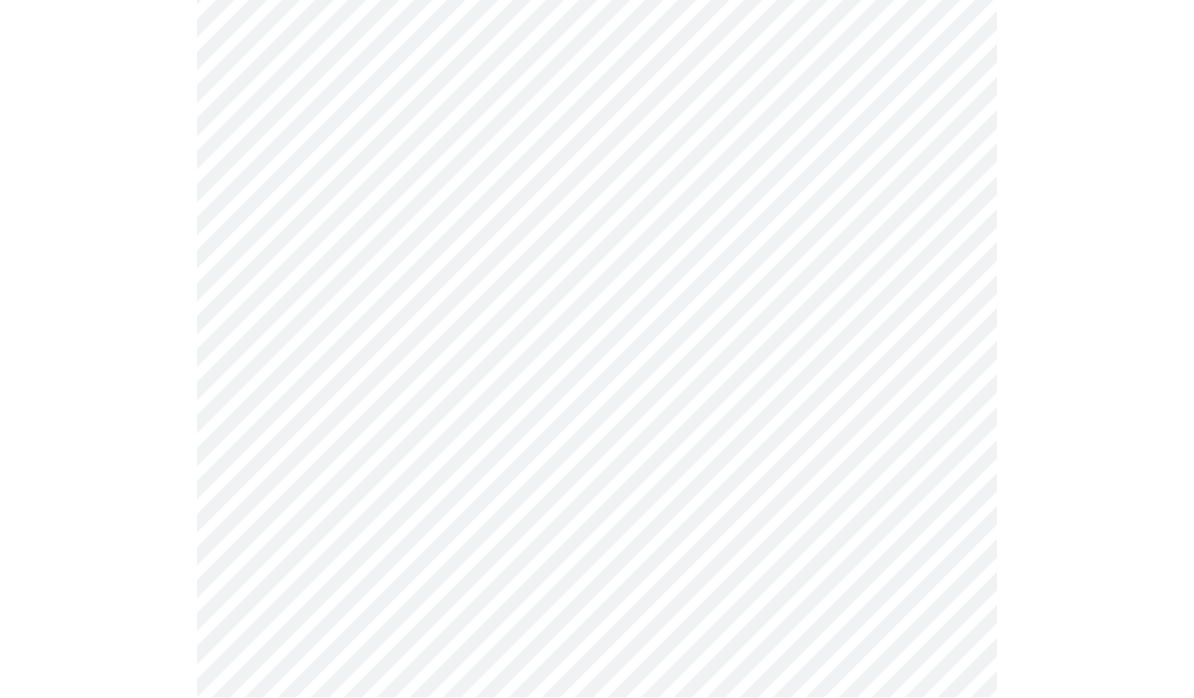 scroll, scrollTop: 631, scrollLeft: 0, axis: vertical 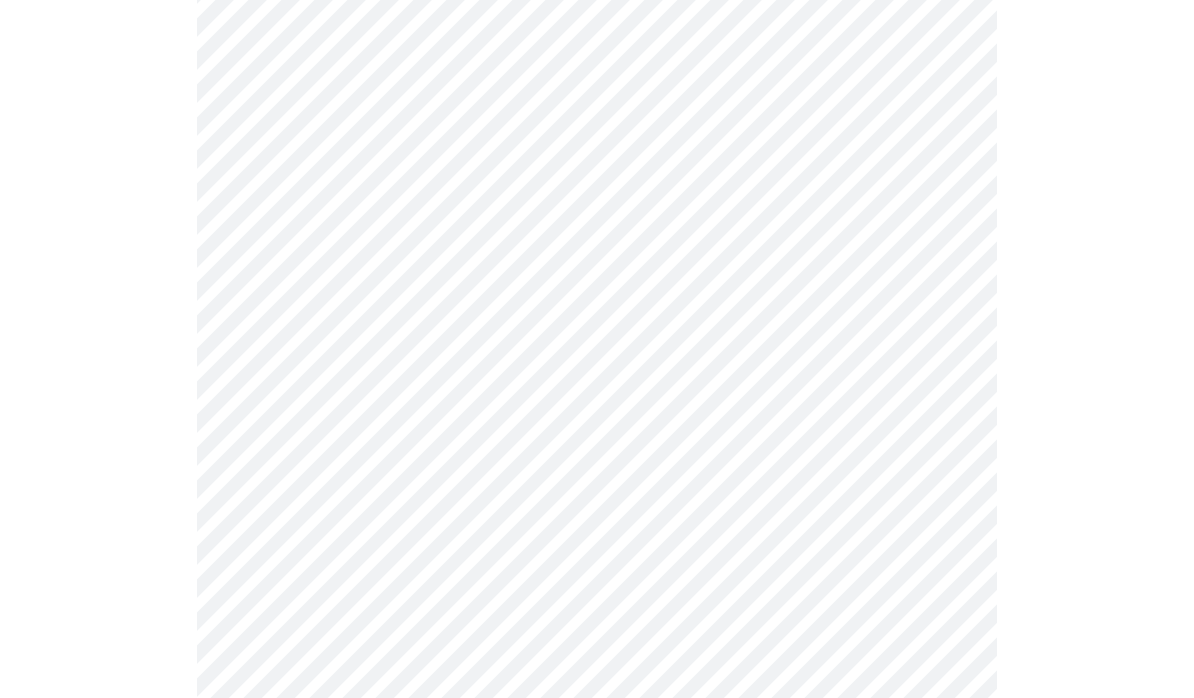 click on "MyMenopauseRx Intake Questions 4  /  13" at bounding box center (597, 321) 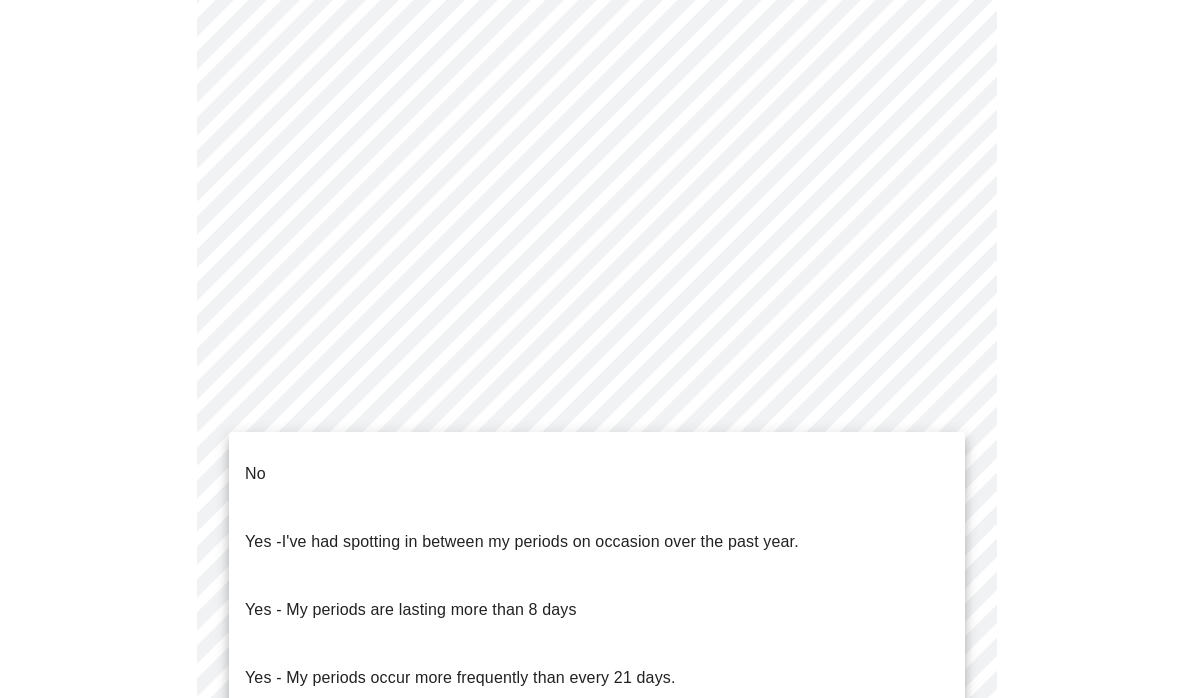 click on "No" at bounding box center (597, 474) 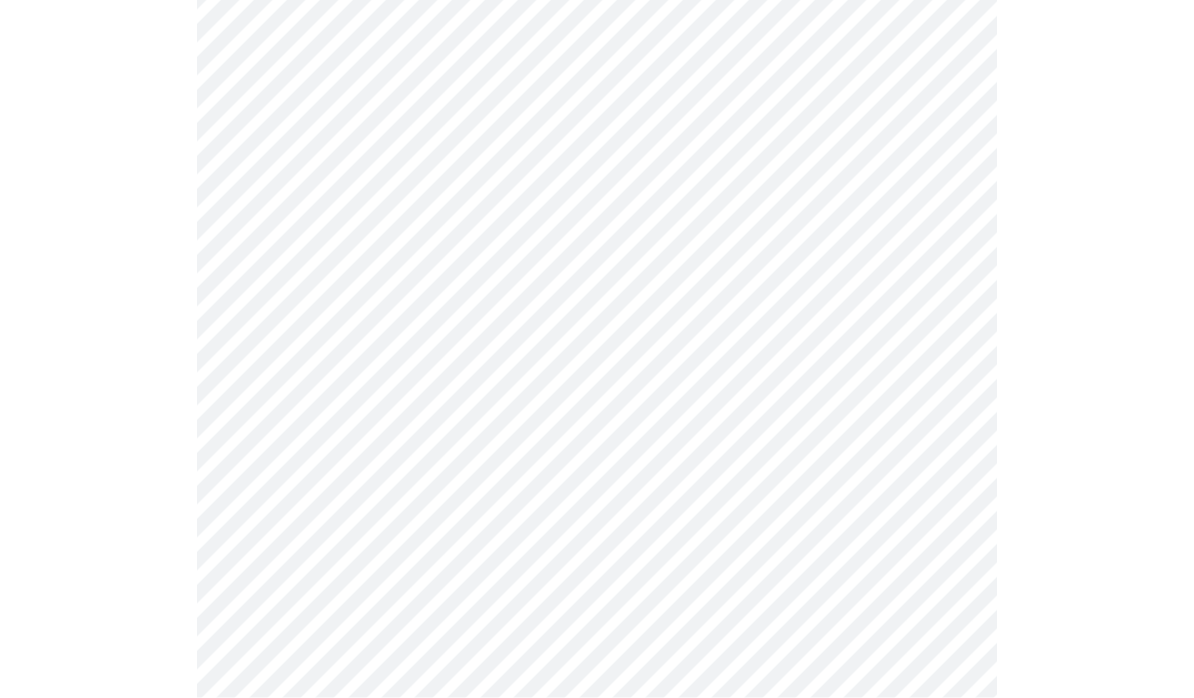 scroll, scrollTop: 728, scrollLeft: 0, axis: vertical 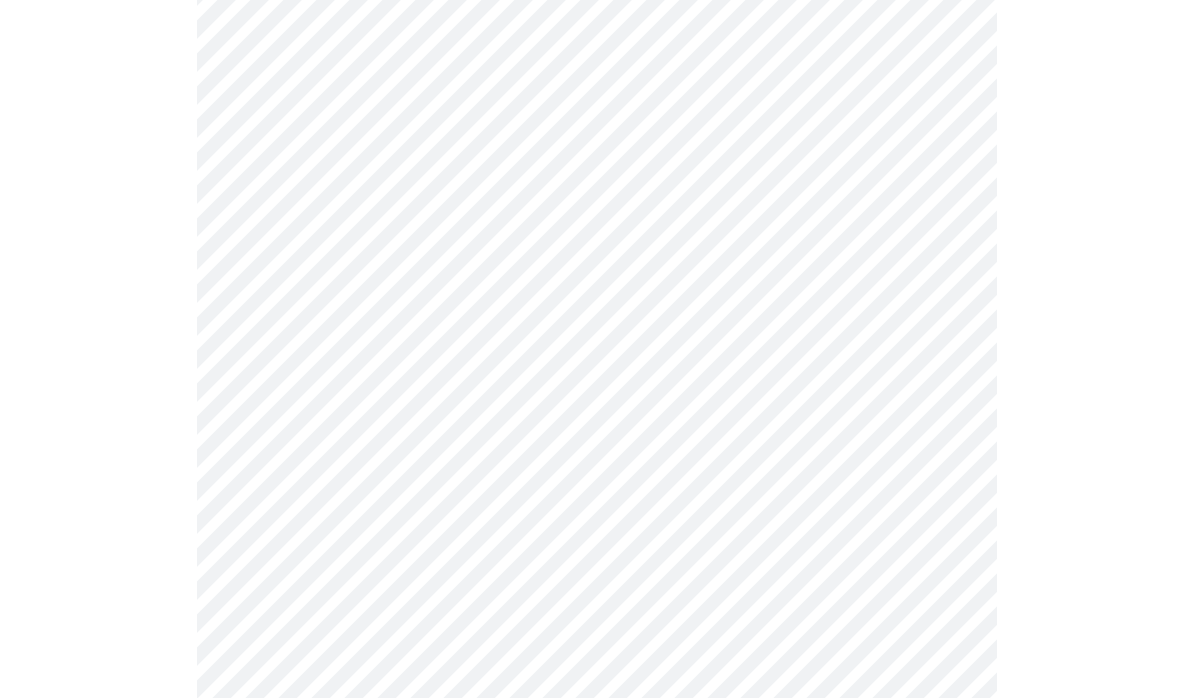 click on "MyMenopauseRx Intake Questions 4  /  13" at bounding box center (597, 218) 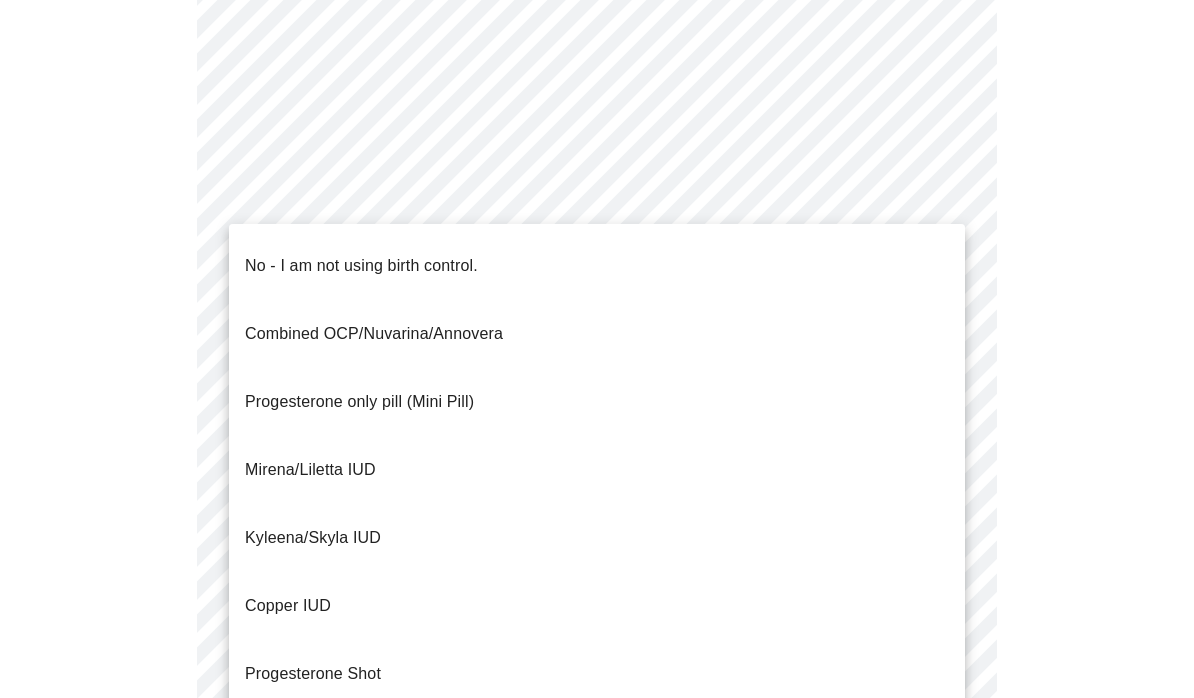 click on "No - I am not using birth control." at bounding box center (597, 266) 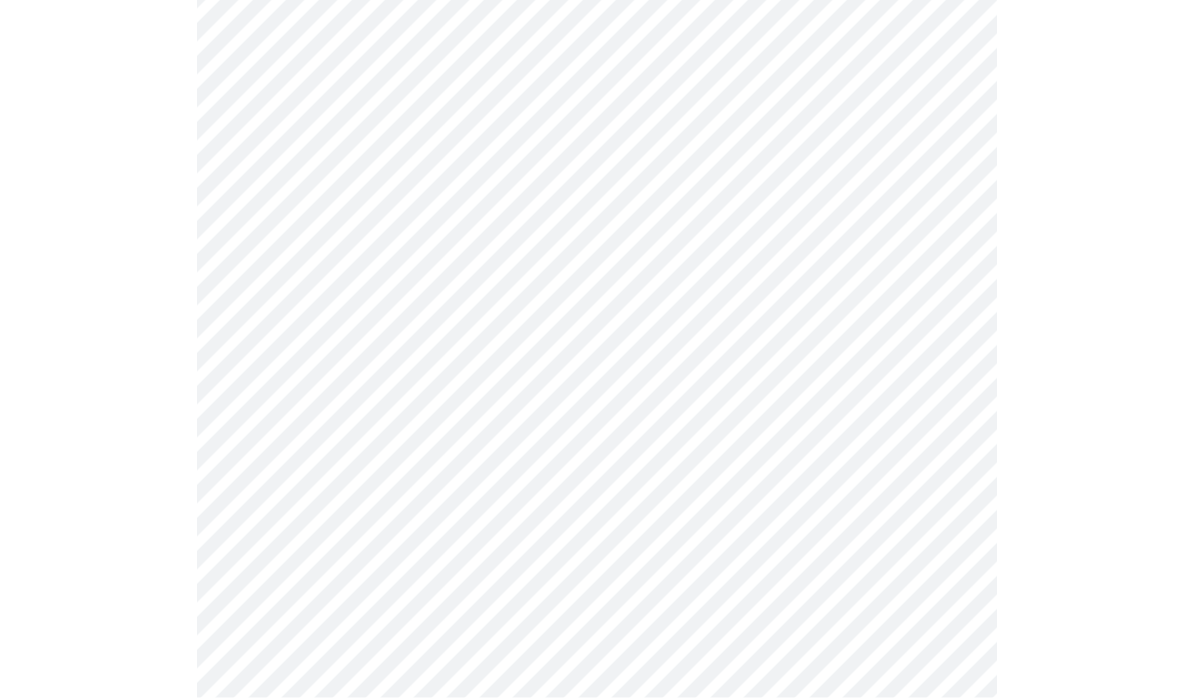 scroll, scrollTop: 863, scrollLeft: 0, axis: vertical 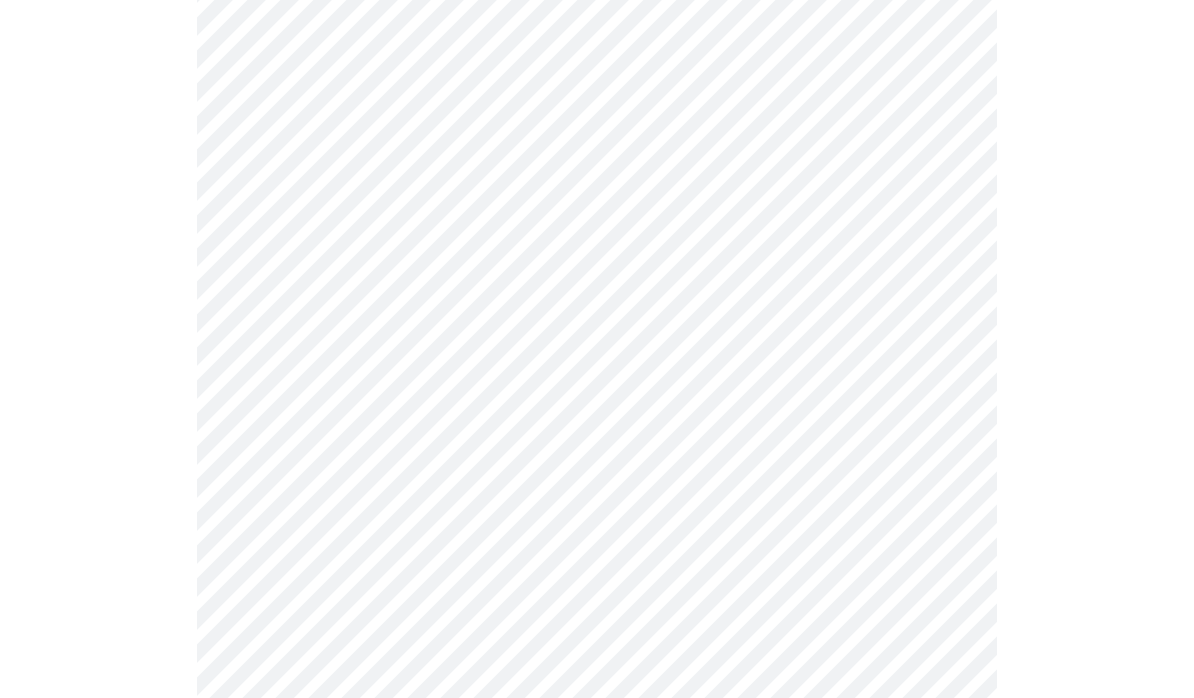 click on "MyMenopauseRx Intake Questions 4  /  13" at bounding box center (597, 78) 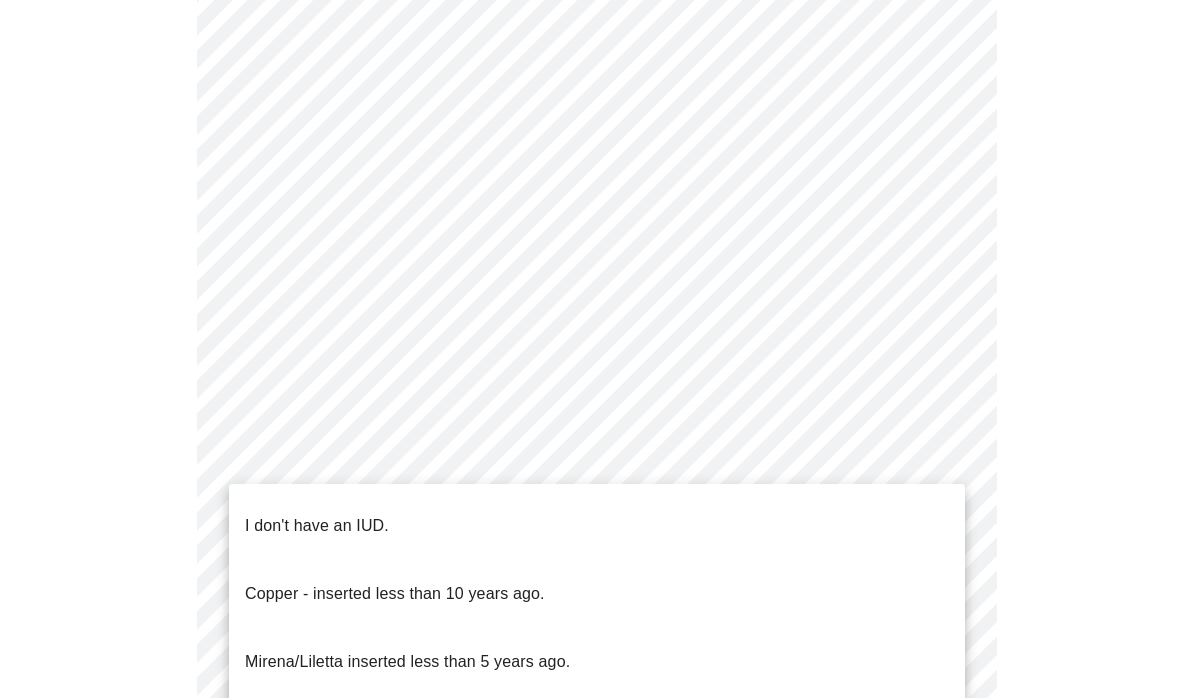 click on "I don't have an IUD." at bounding box center (597, 526) 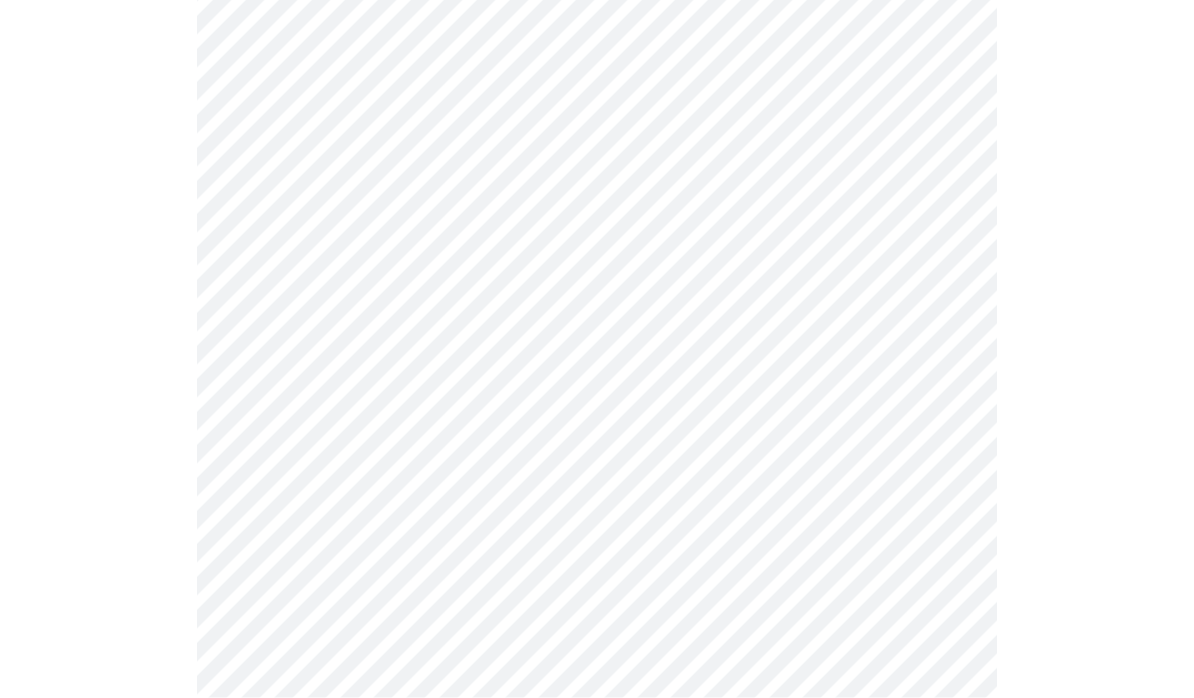 scroll, scrollTop: 965, scrollLeft: 0, axis: vertical 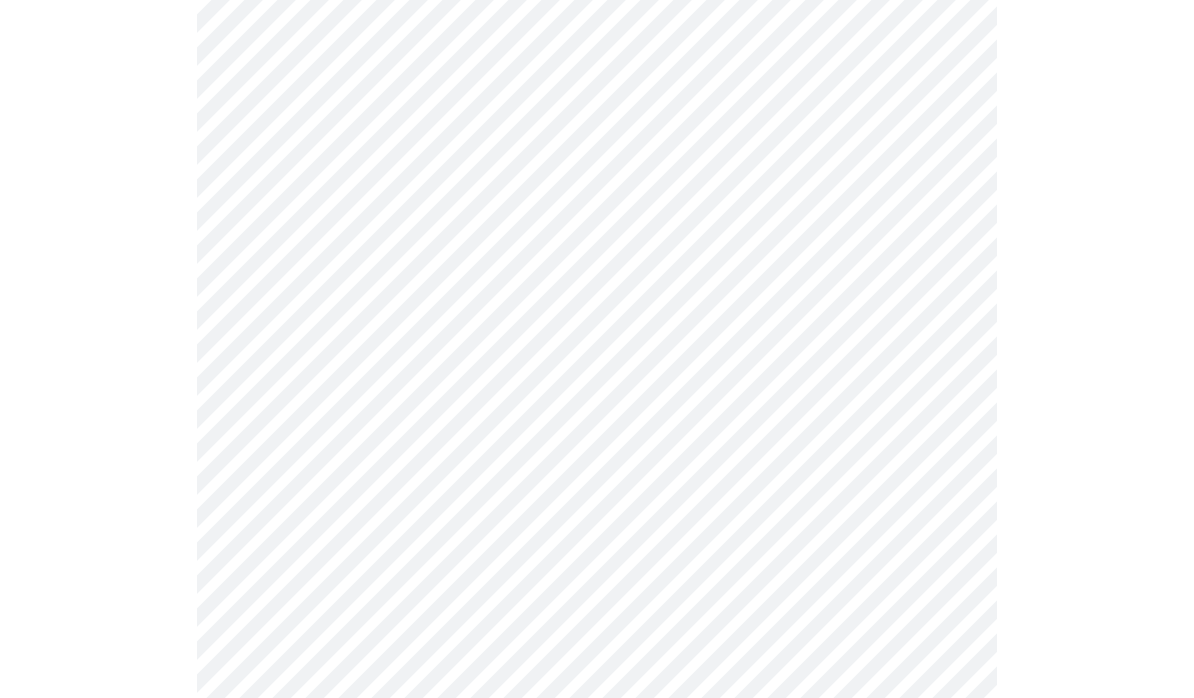 click on "MyMenopauseRx Intake Questions 4  /  13" at bounding box center [597, -30] 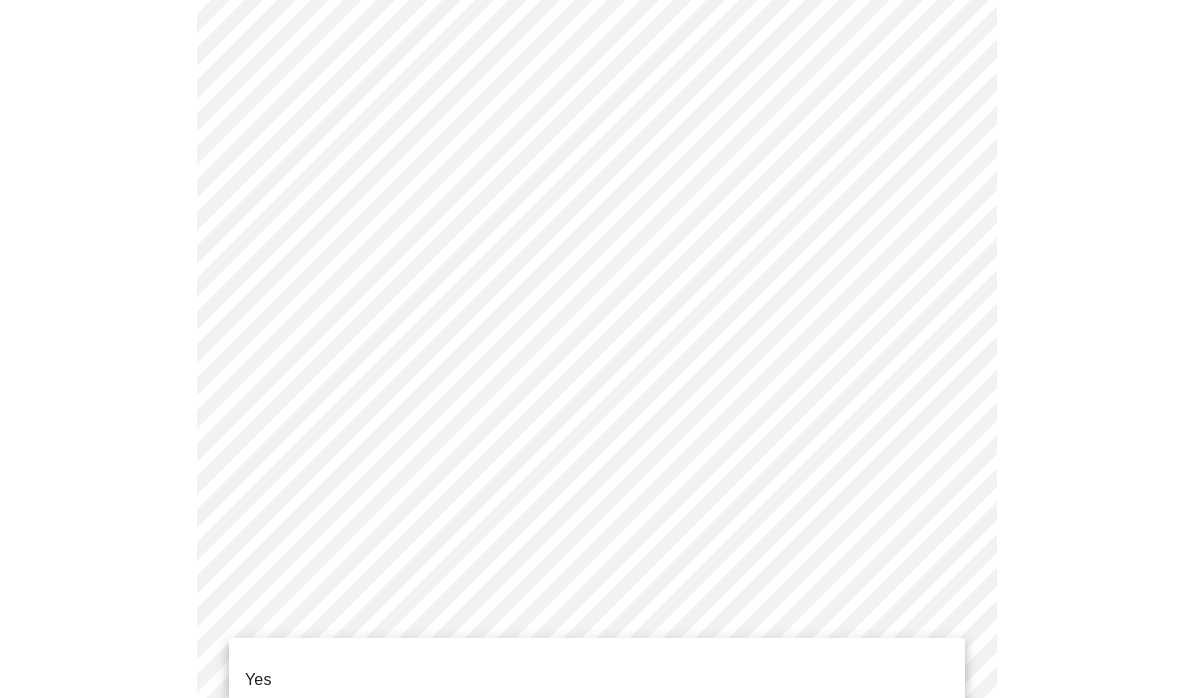 click on "Yes" at bounding box center [597, 680] 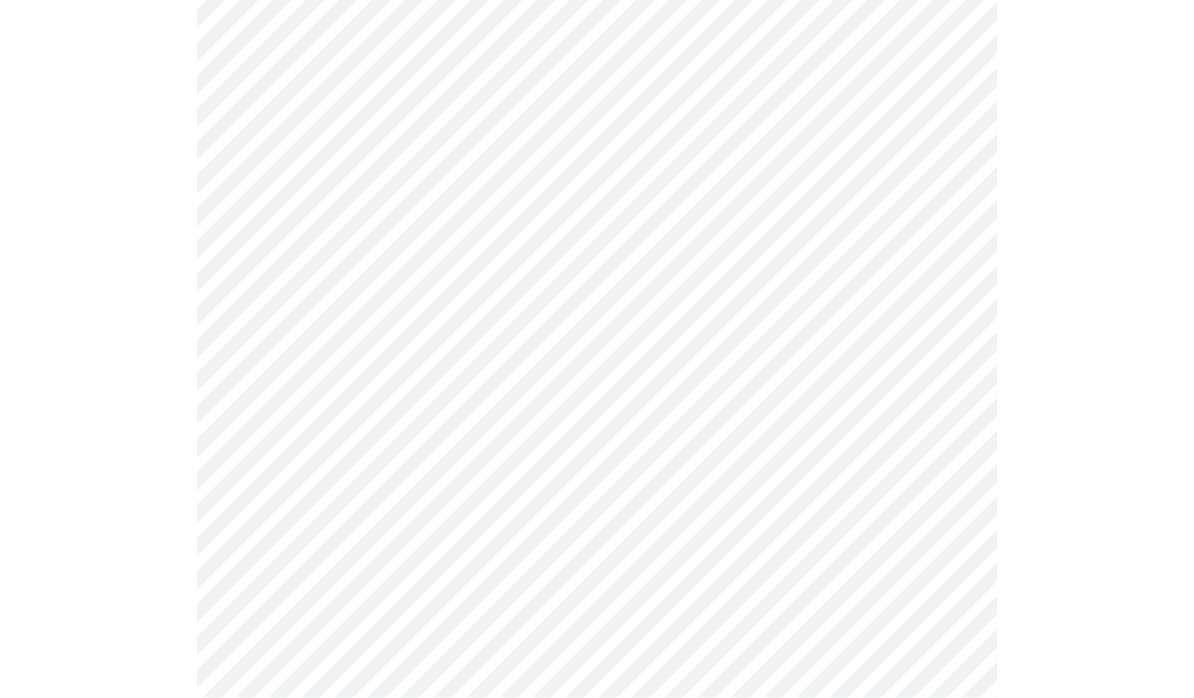 scroll, scrollTop: 0, scrollLeft: 0, axis: both 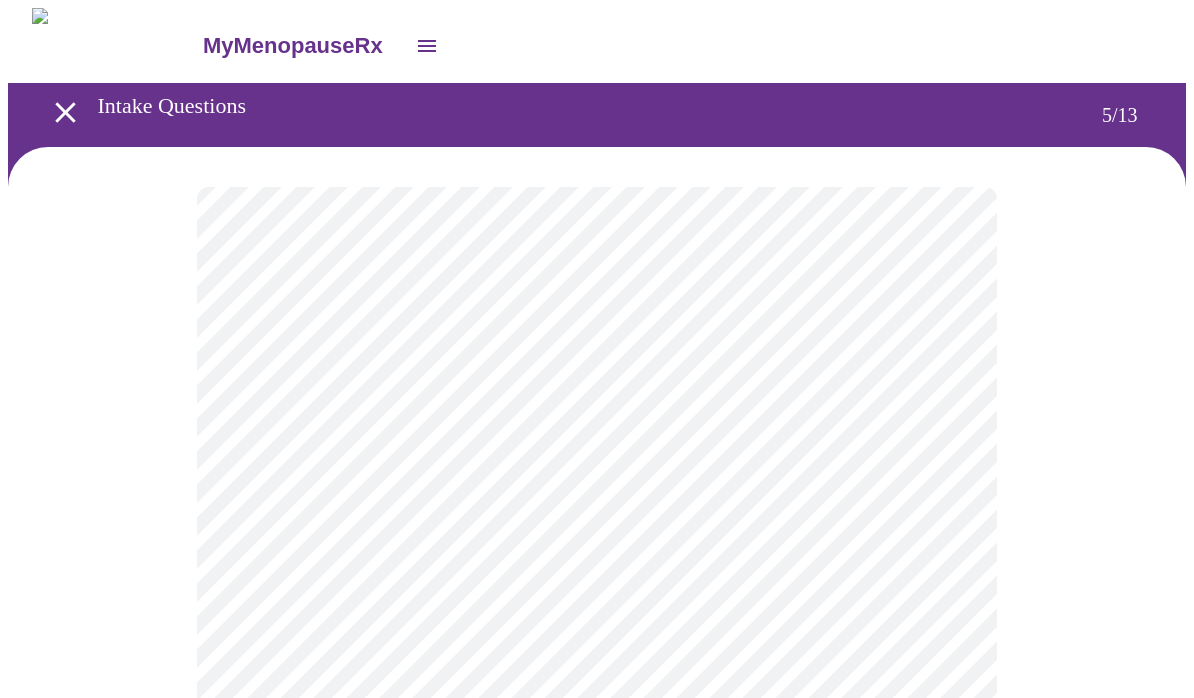 click on "MyMenopauseRx Intake Questions 5  /  13" at bounding box center [597, 659] 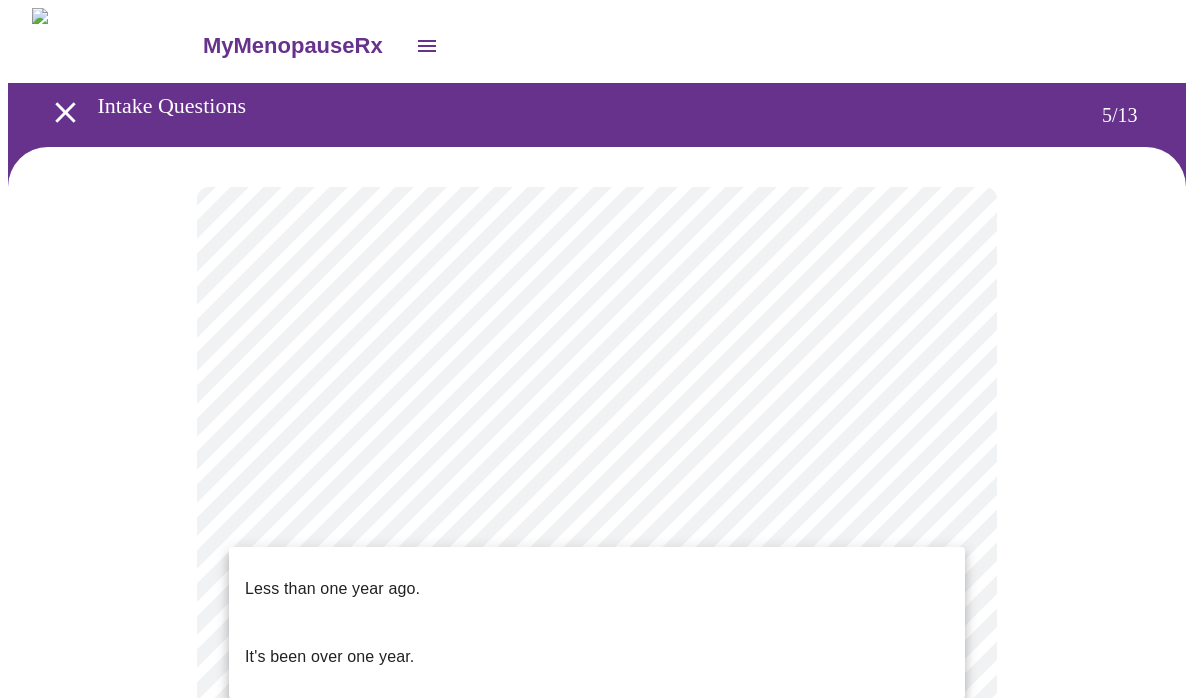 click on "Less than one year ago." at bounding box center [597, 589] 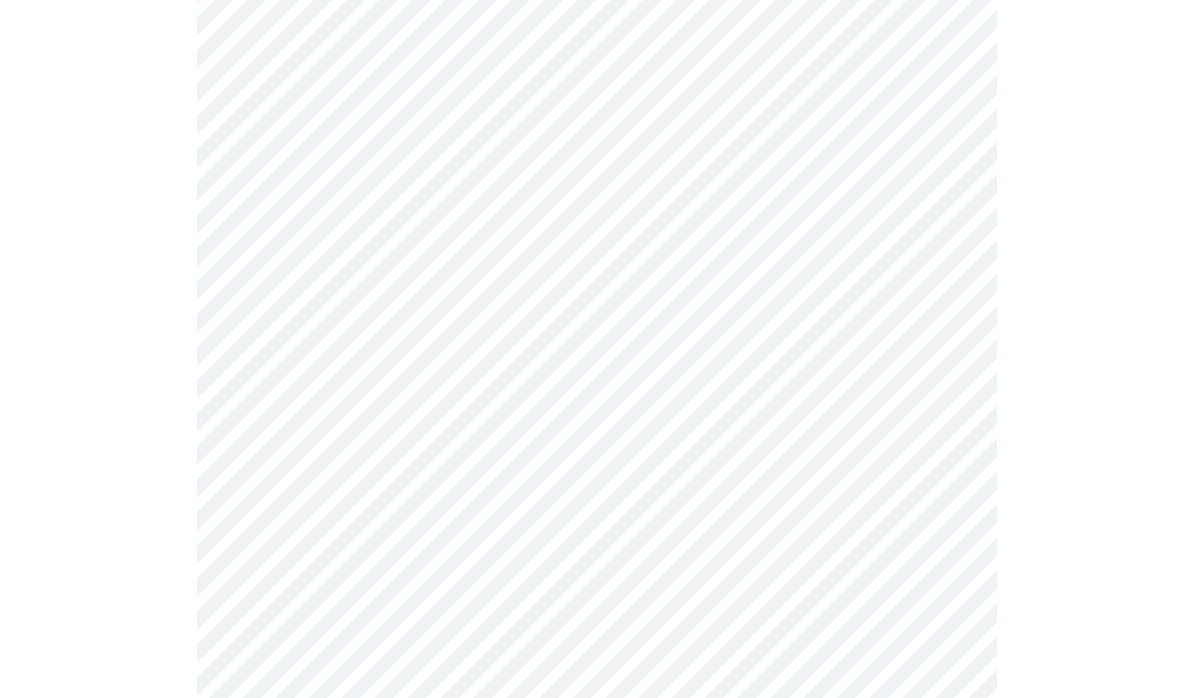 scroll, scrollTop: 5353, scrollLeft: 0, axis: vertical 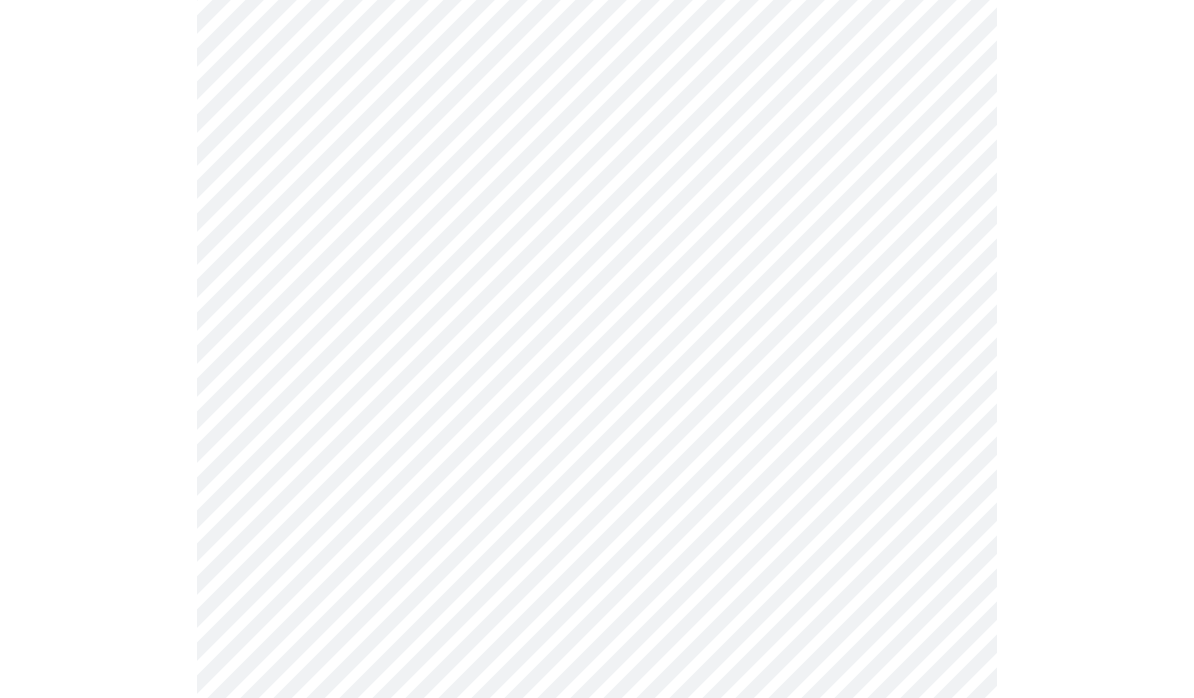 click on "MyMenopauseRx Intake Questions 7  /  13" at bounding box center (597, -2162) 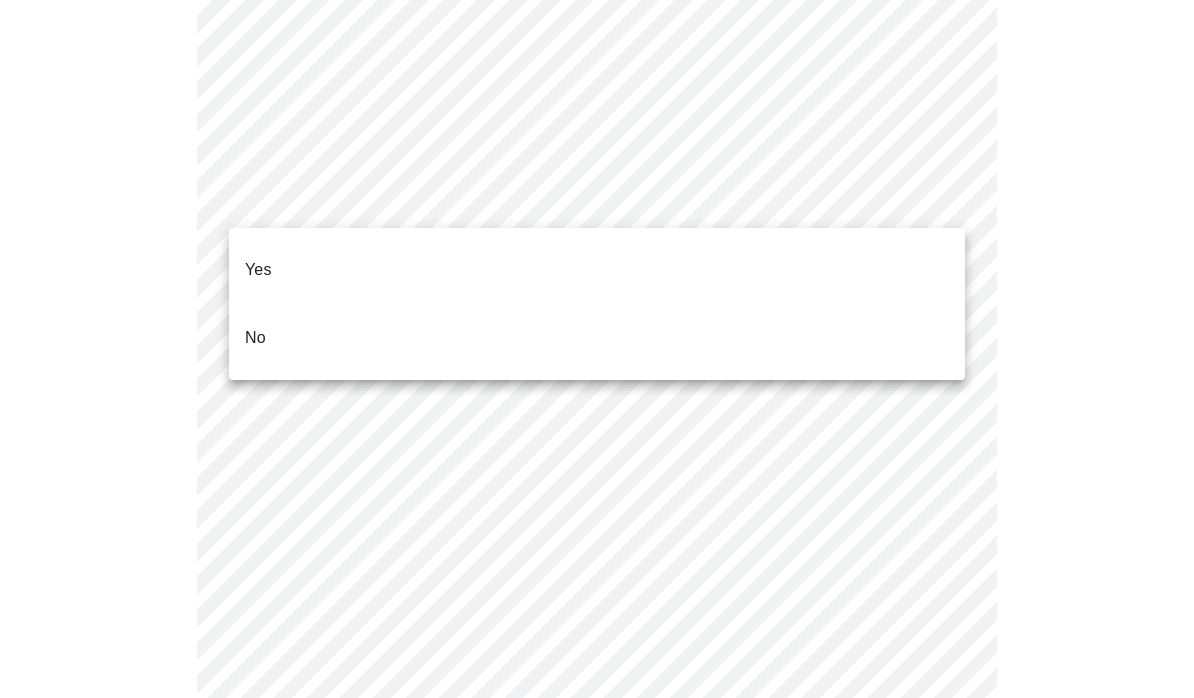 click on "No" at bounding box center [597, 338] 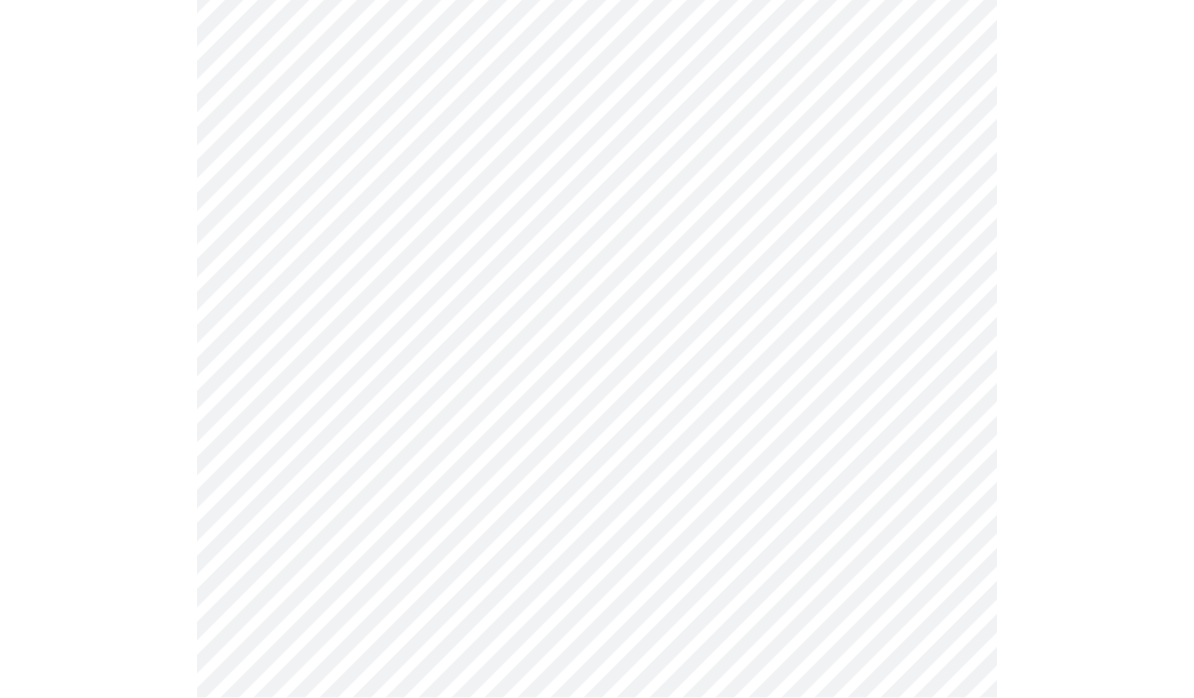 scroll, scrollTop: 984, scrollLeft: 0, axis: vertical 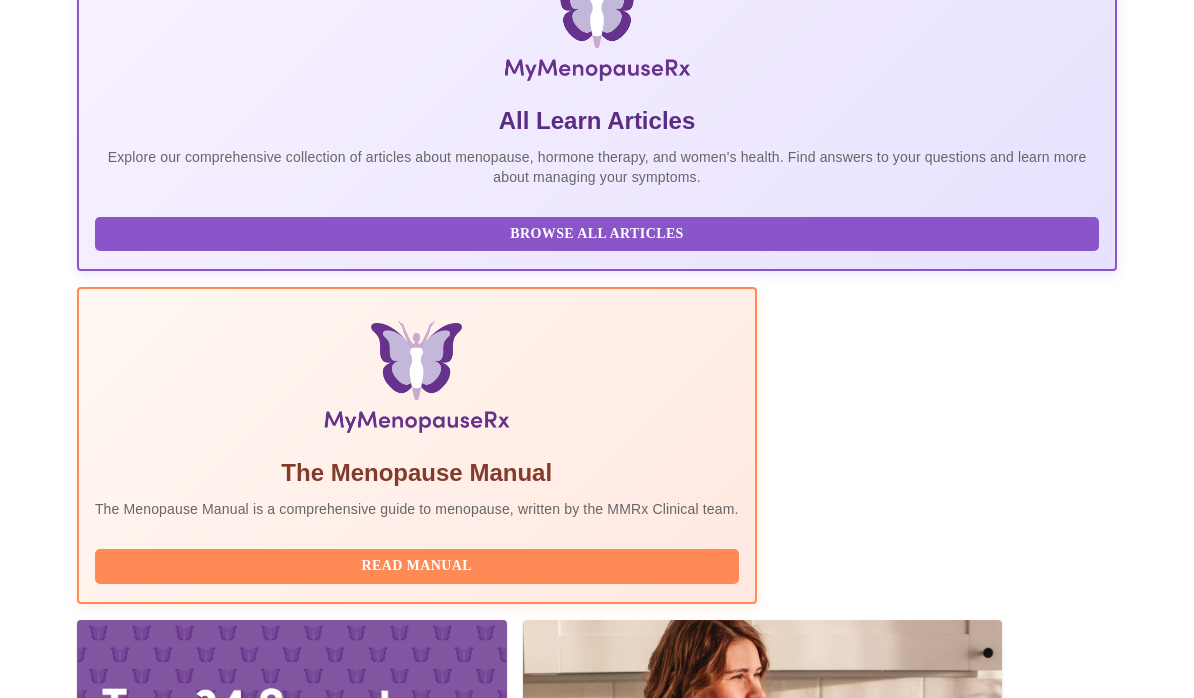click on "View Appointment" at bounding box center [1012, 2198] 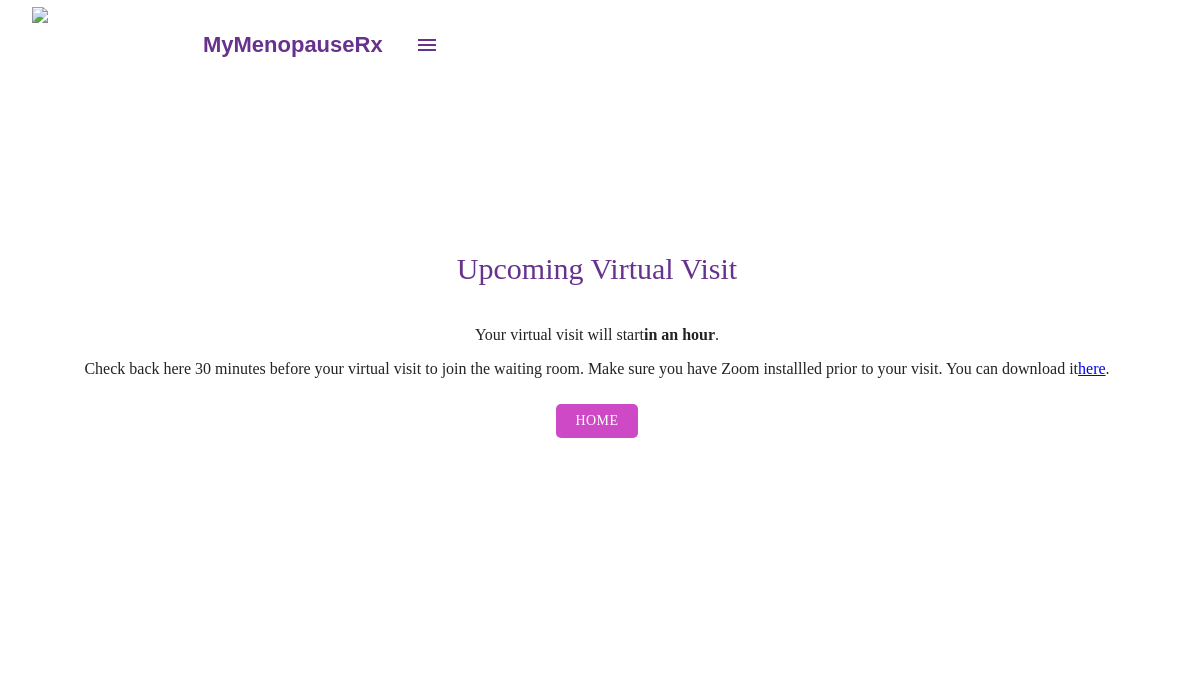 scroll, scrollTop: 1, scrollLeft: 0, axis: vertical 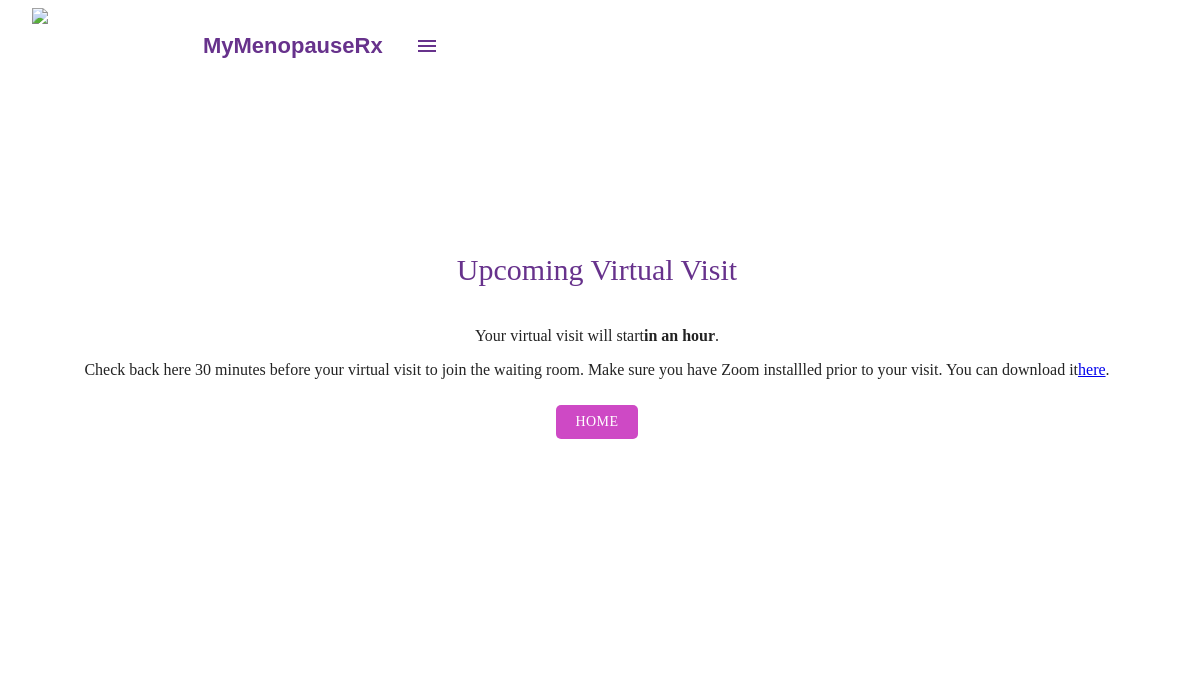 click on "here" at bounding box center [1092, 369] 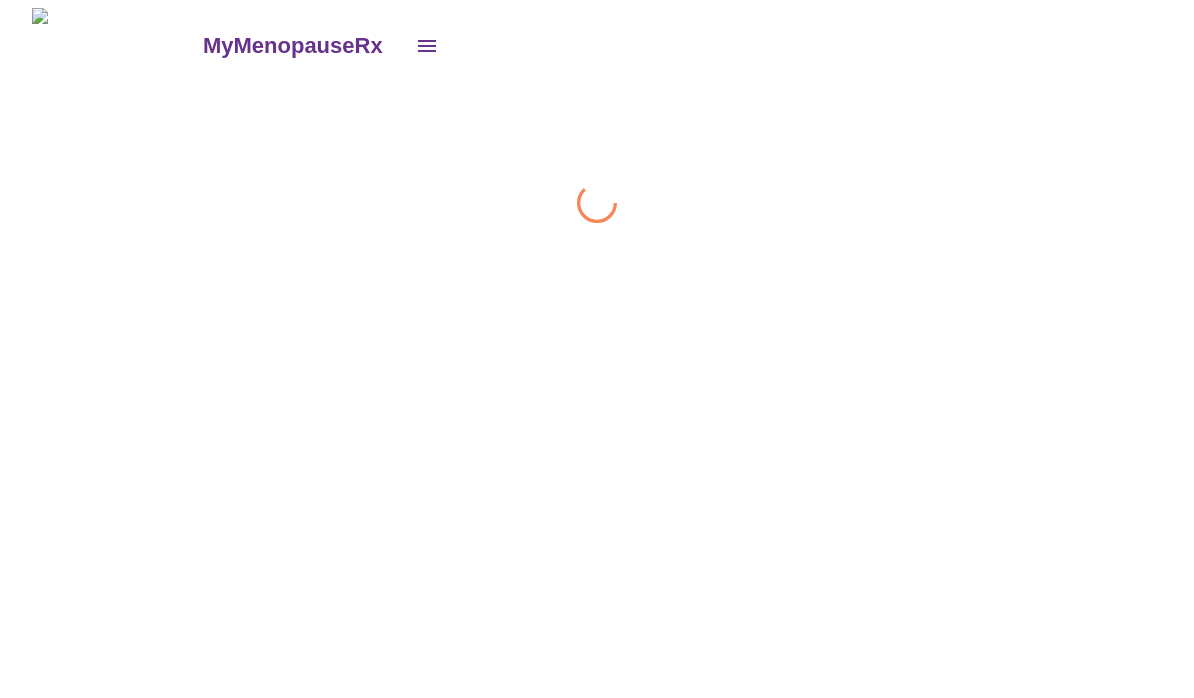 scroll, scrollTop: 0, scrollLeft: 0, axis: both 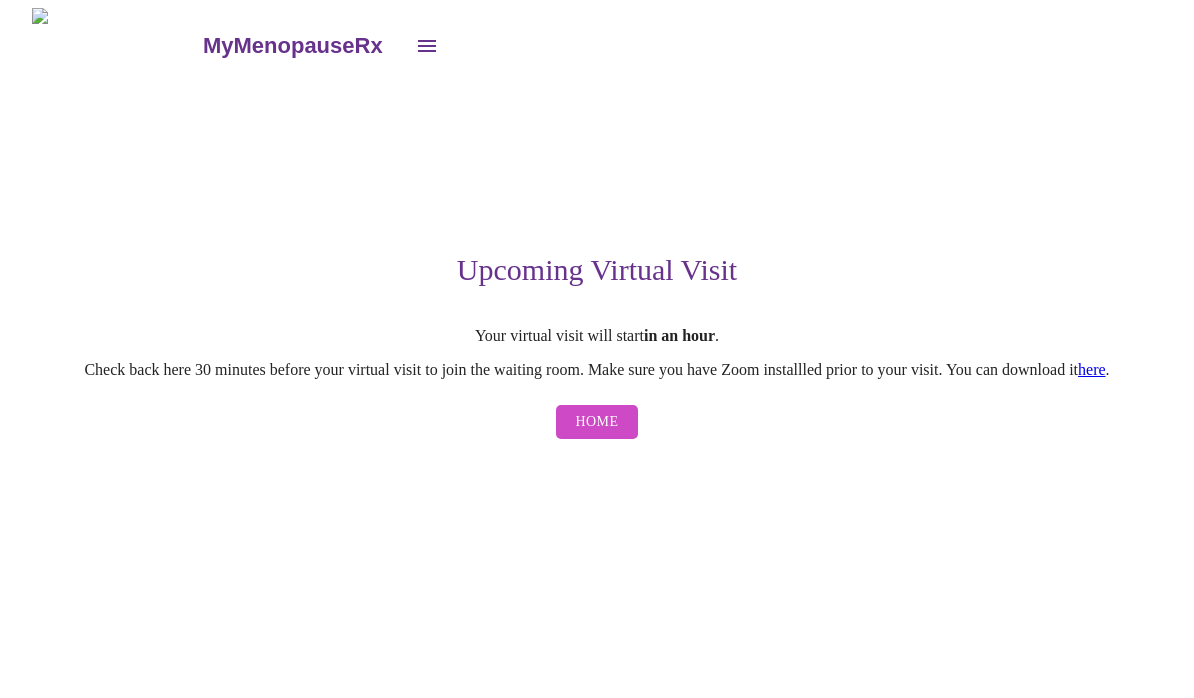 click on "Home" at bounding box center (597, 422) 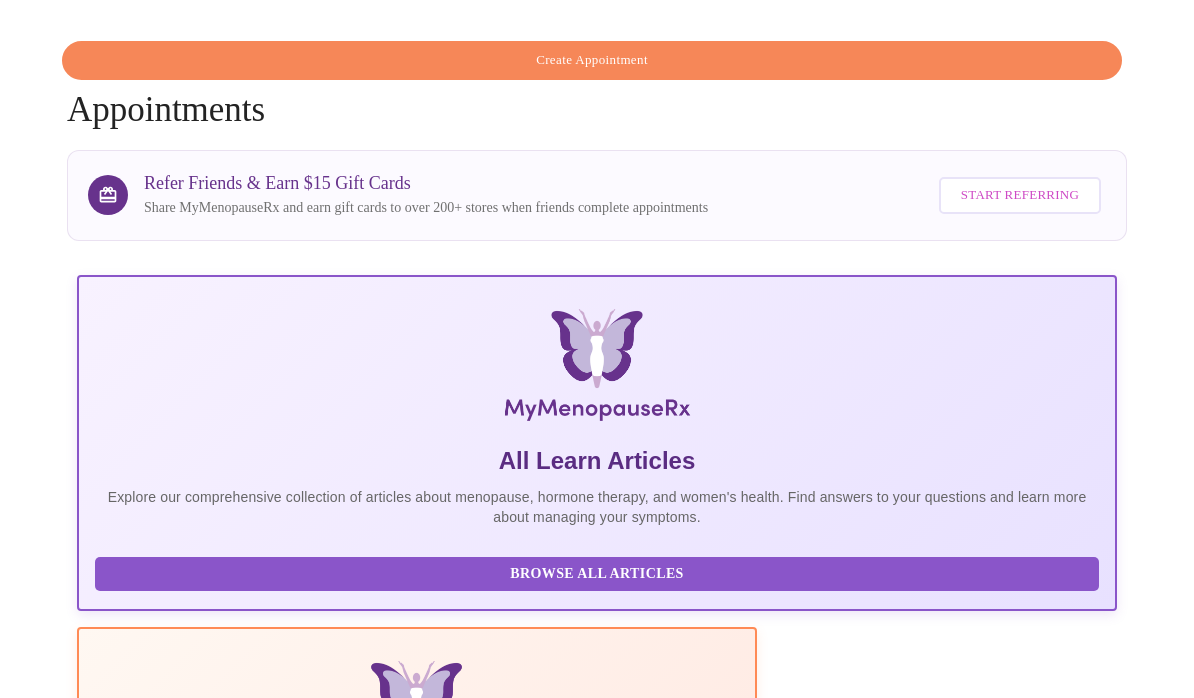 scroll, scrollTop: 0, scrollLeft: 0, axis: both 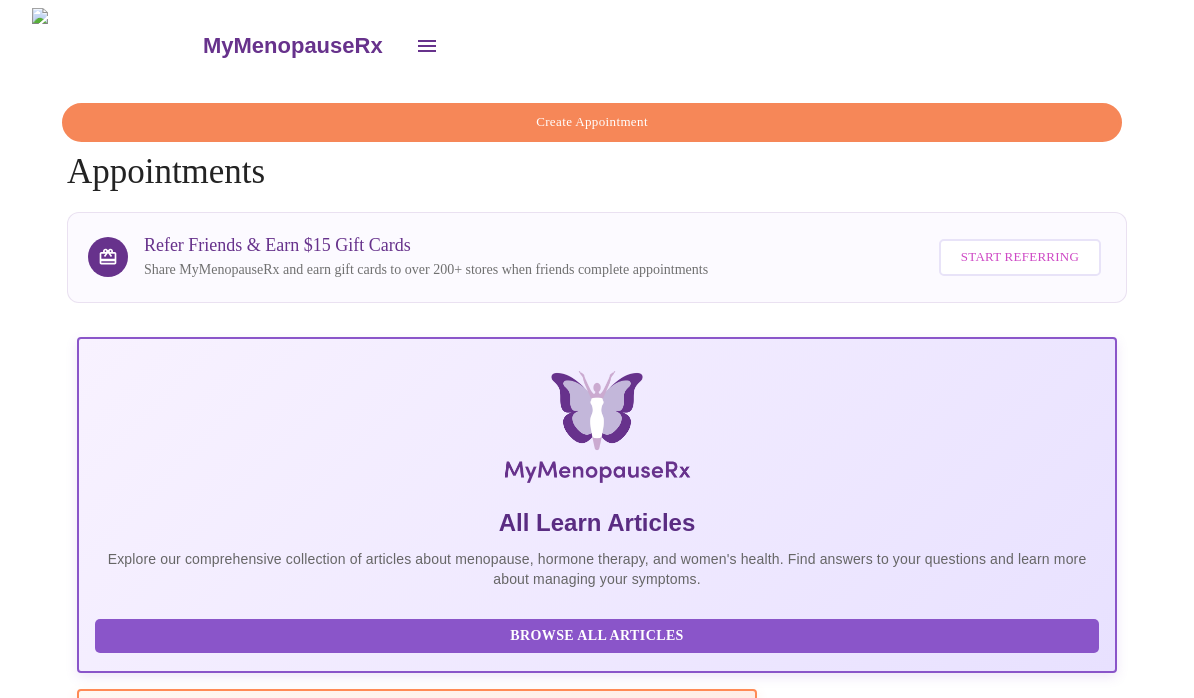 click at bounding box center [427, 46] 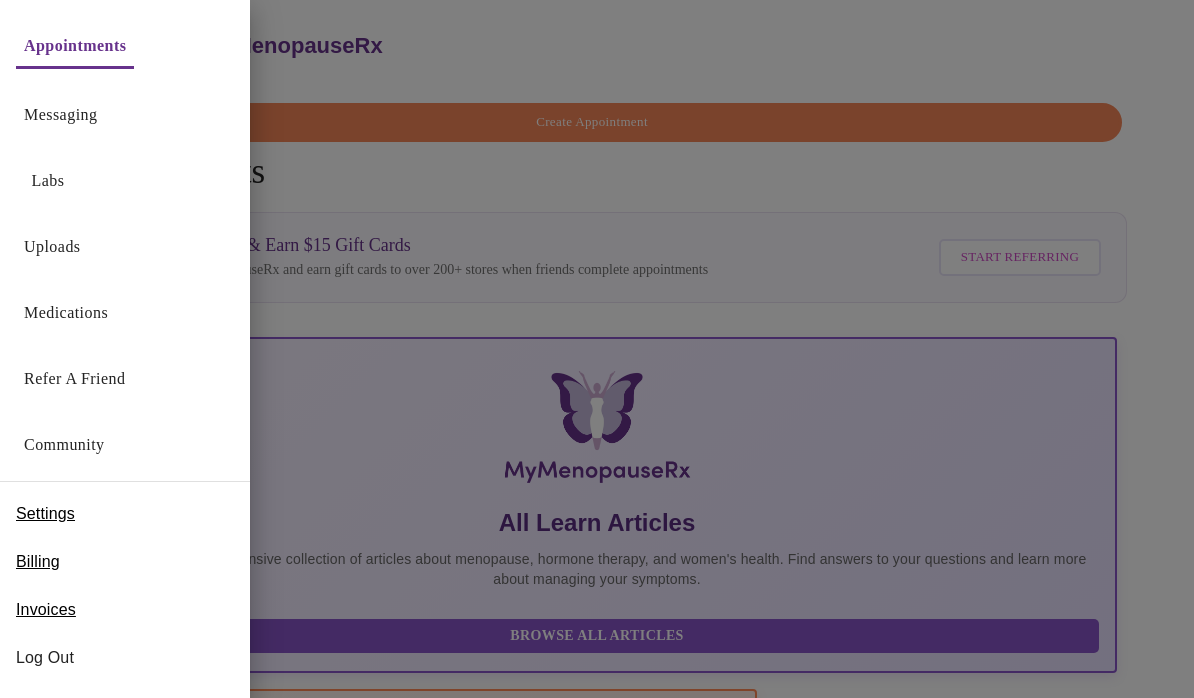 click on "Billing" at bounding box center (38, 562) 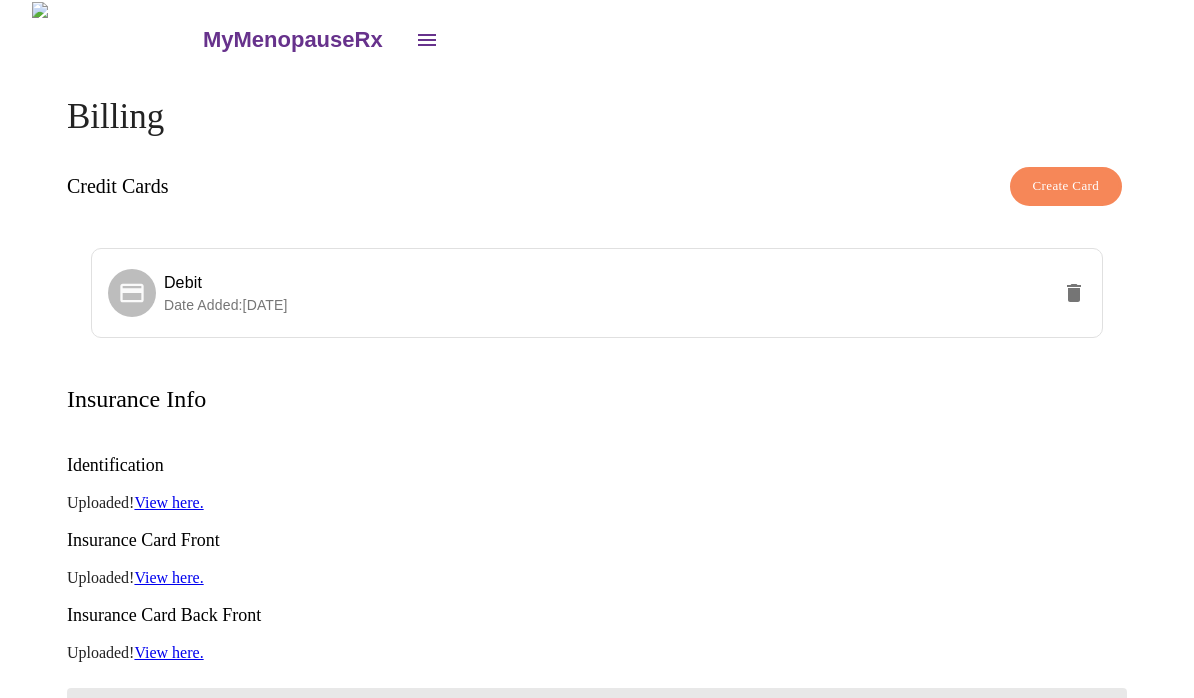 scroll, scrollTop: 0, scrollLeft: 0, axis: both 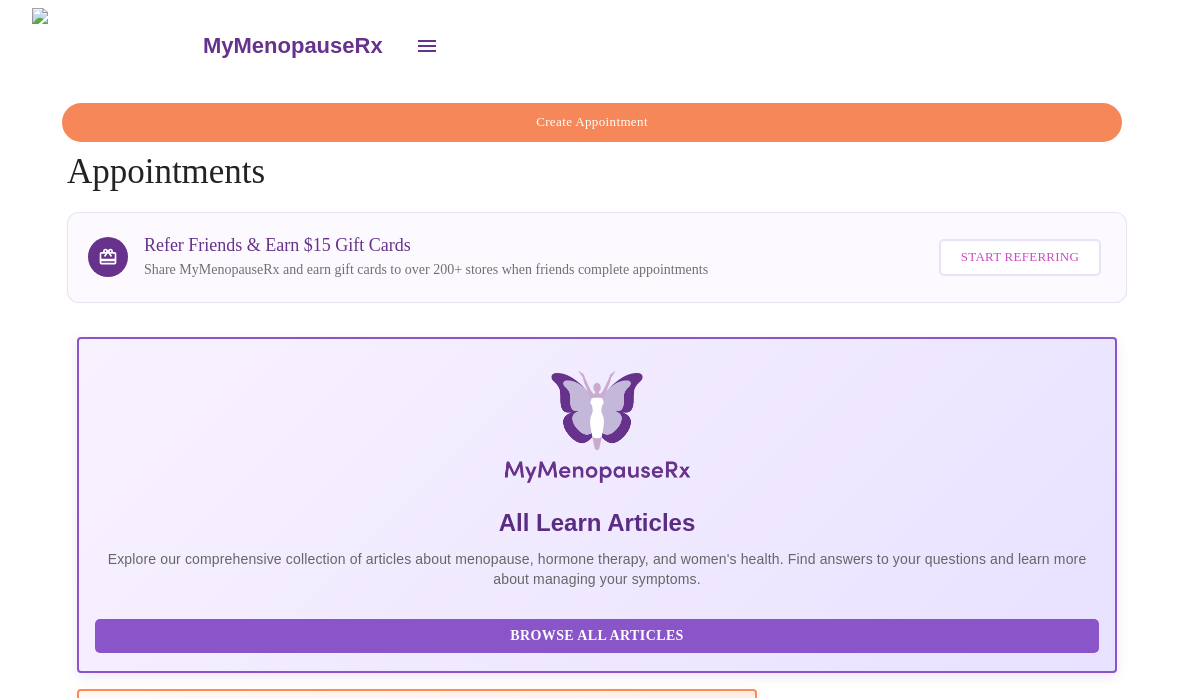 click 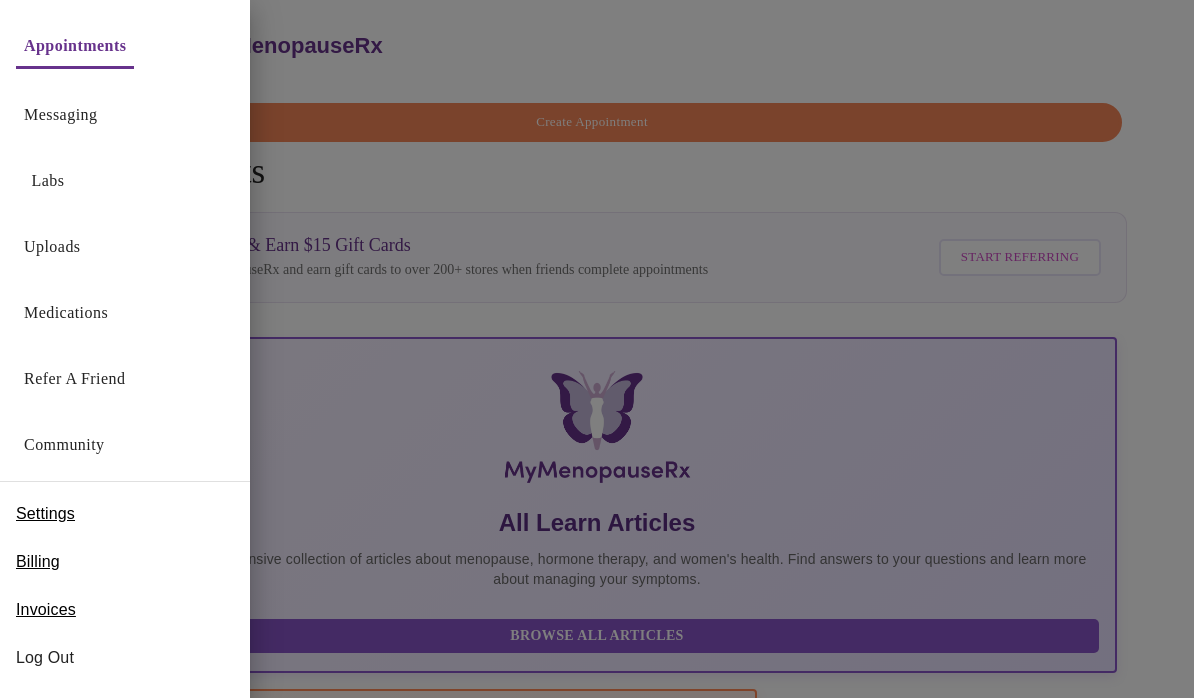 click on "Settings" at bounding box center (45, 514) 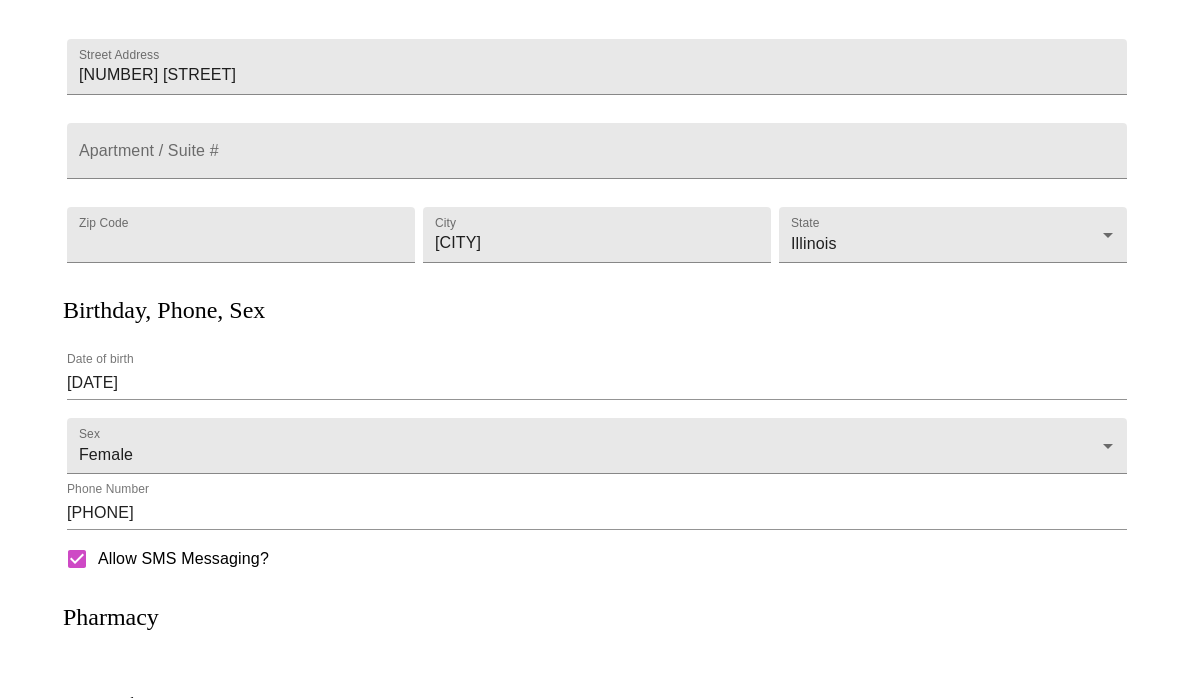 scroll, scrollTop: 0, scrollLeft: 0, axis: both 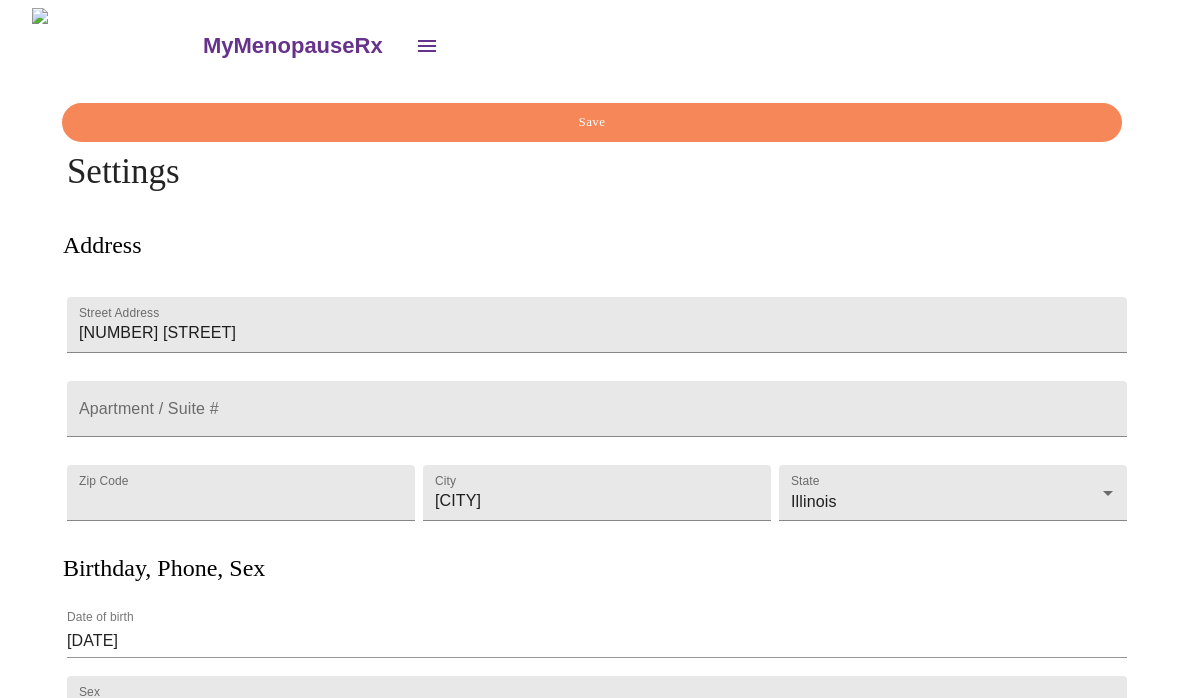 click 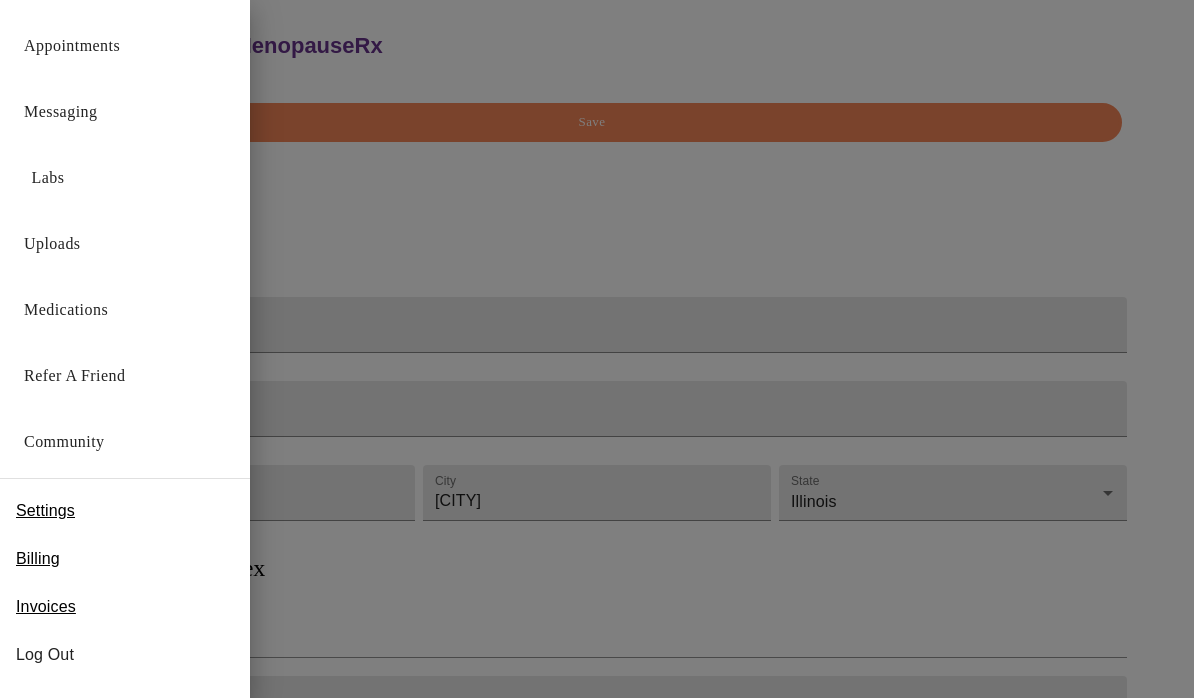 click on "Labs" at bounding box center (48, 178) 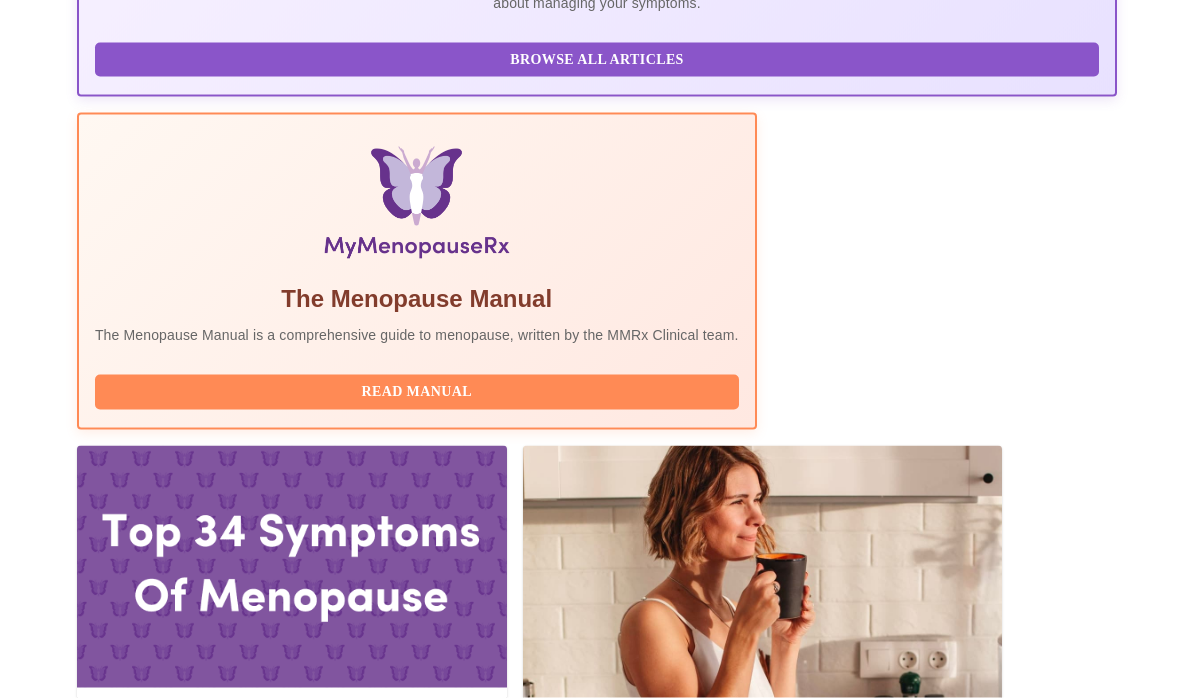 scroll, scrollTop: 577, scrollLeft: 0, axis: vertical 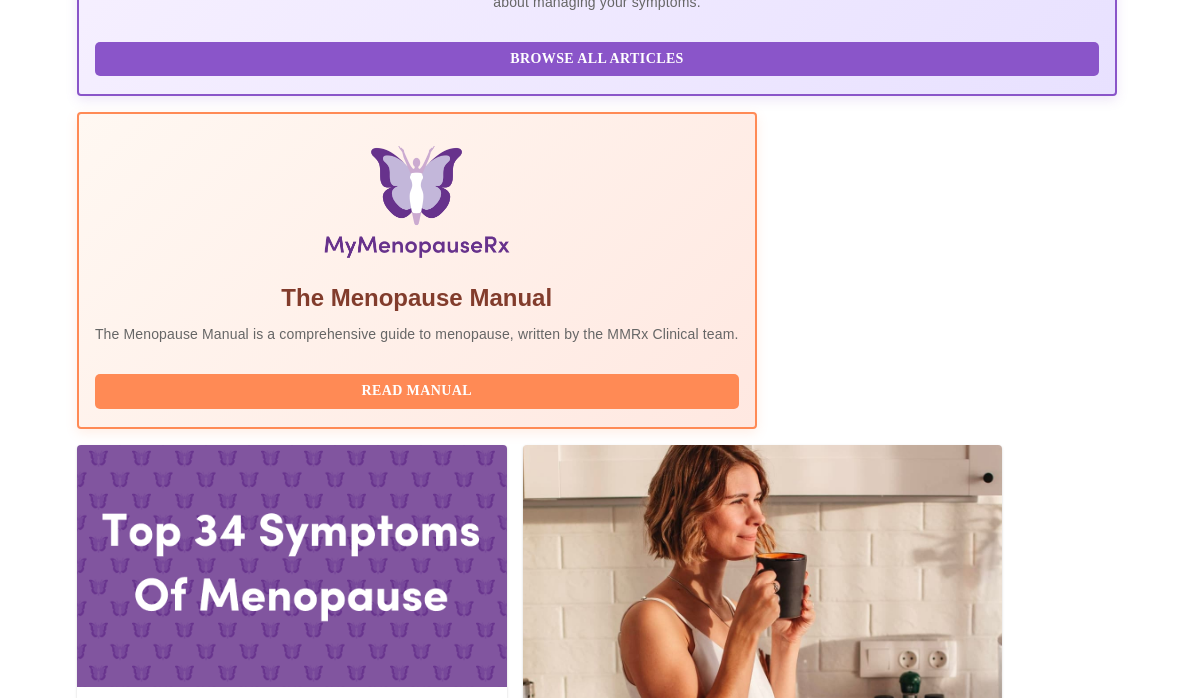 click on "Scheduled Payment Pre-Assessment Waiting Room Processing Insurance" at bounding box center [565, 1941] 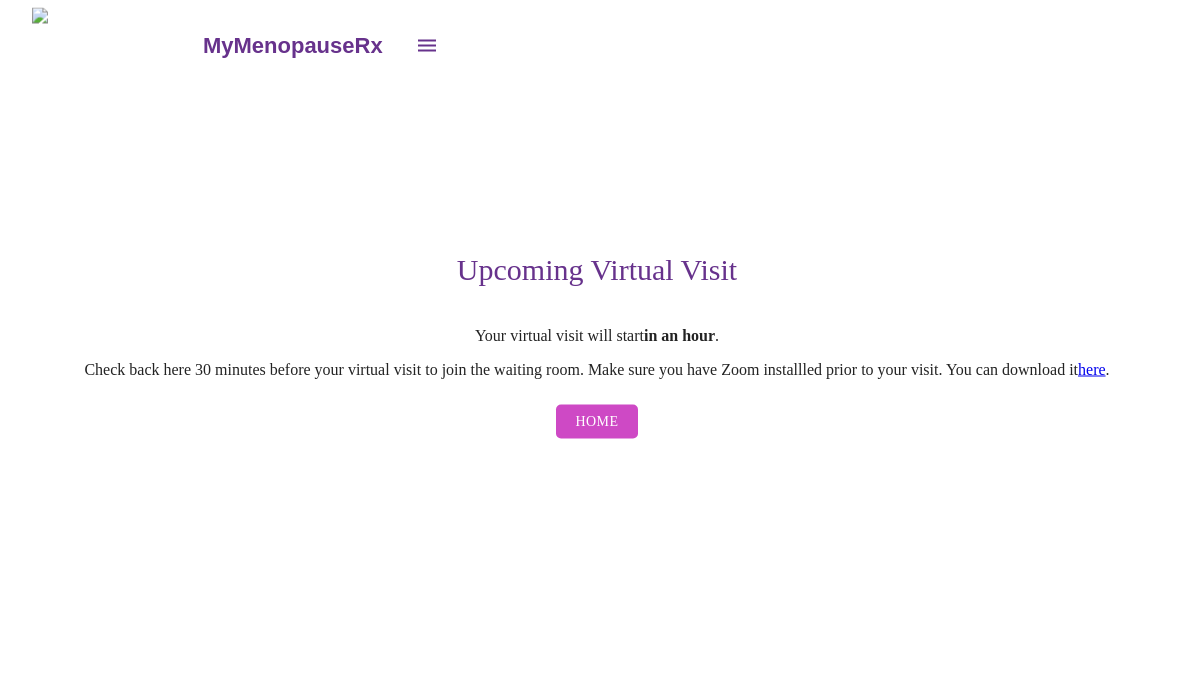 scroll, scrollTop: 78, scrollLeft: 0, axis: vertical 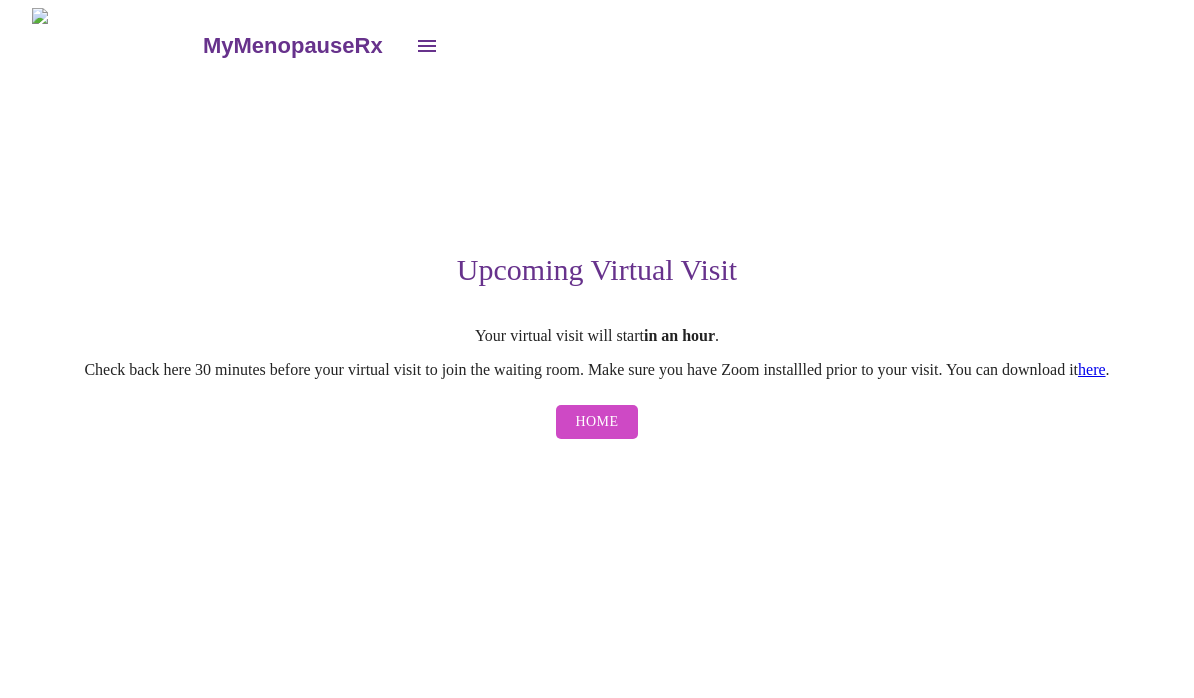 click on "Home" at bounding box center (597, 422) 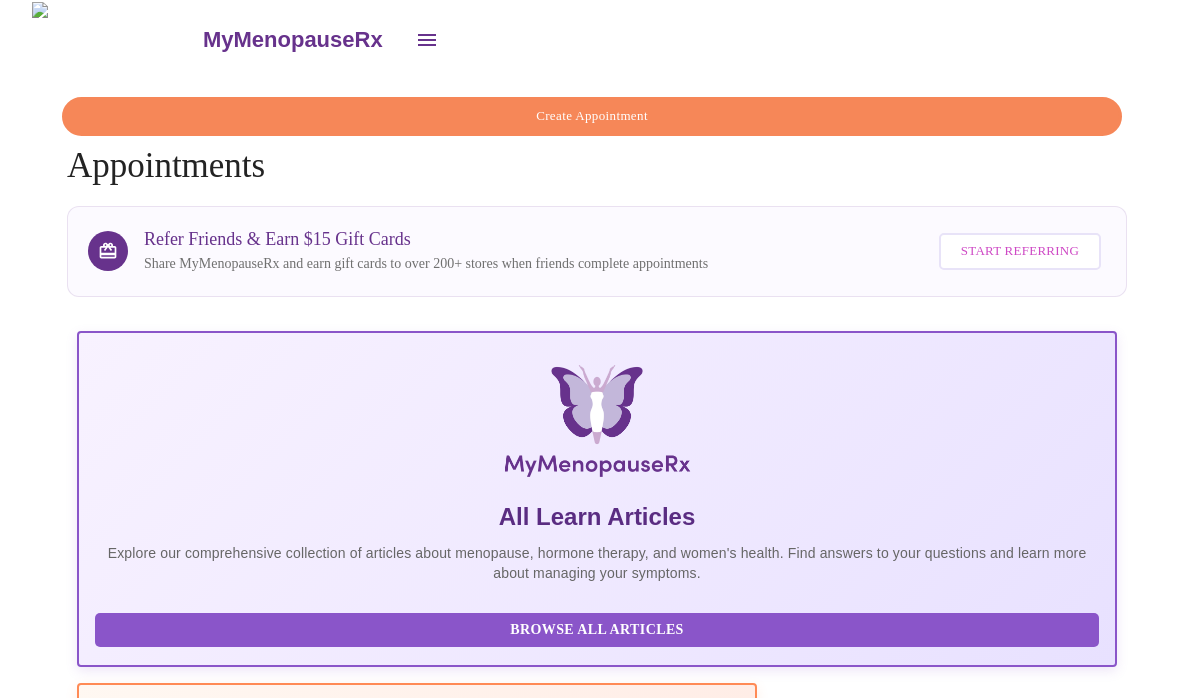 scroll, scrollTop: 0, scrollLeft: 0, axis: both 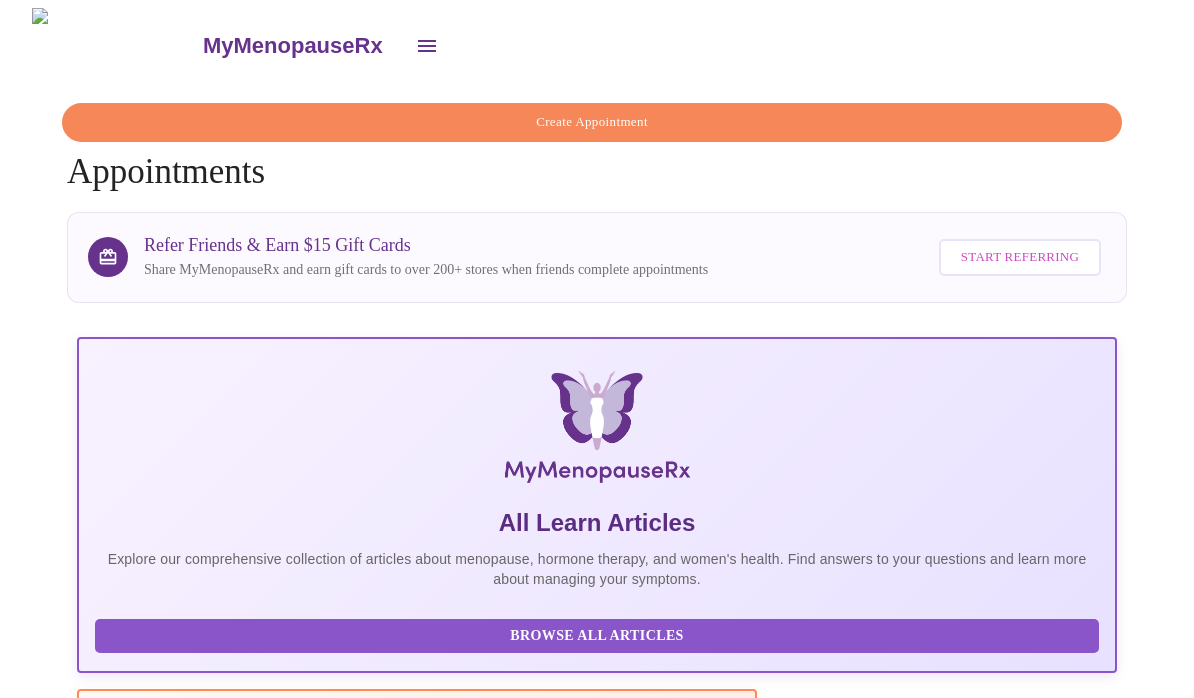 click 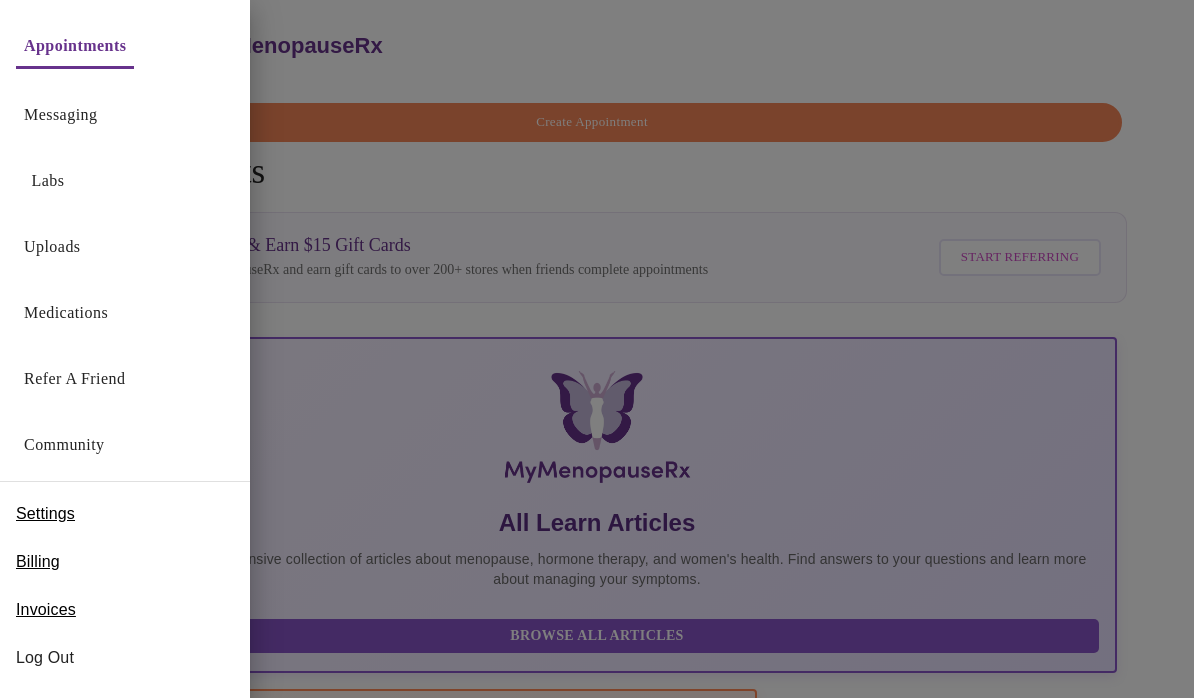 click on "Invoices" at bounding box center [46, 610] 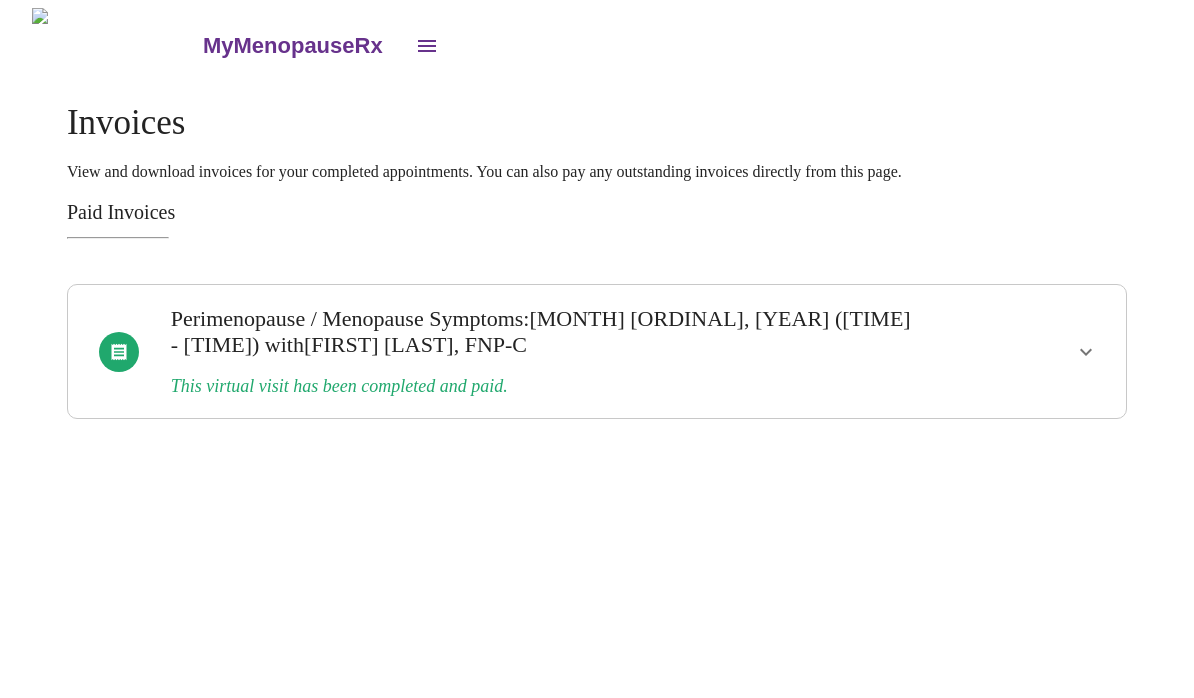 click on "with  Elizabeth Hederman, FNP-C" at bounding box center (396, 344) 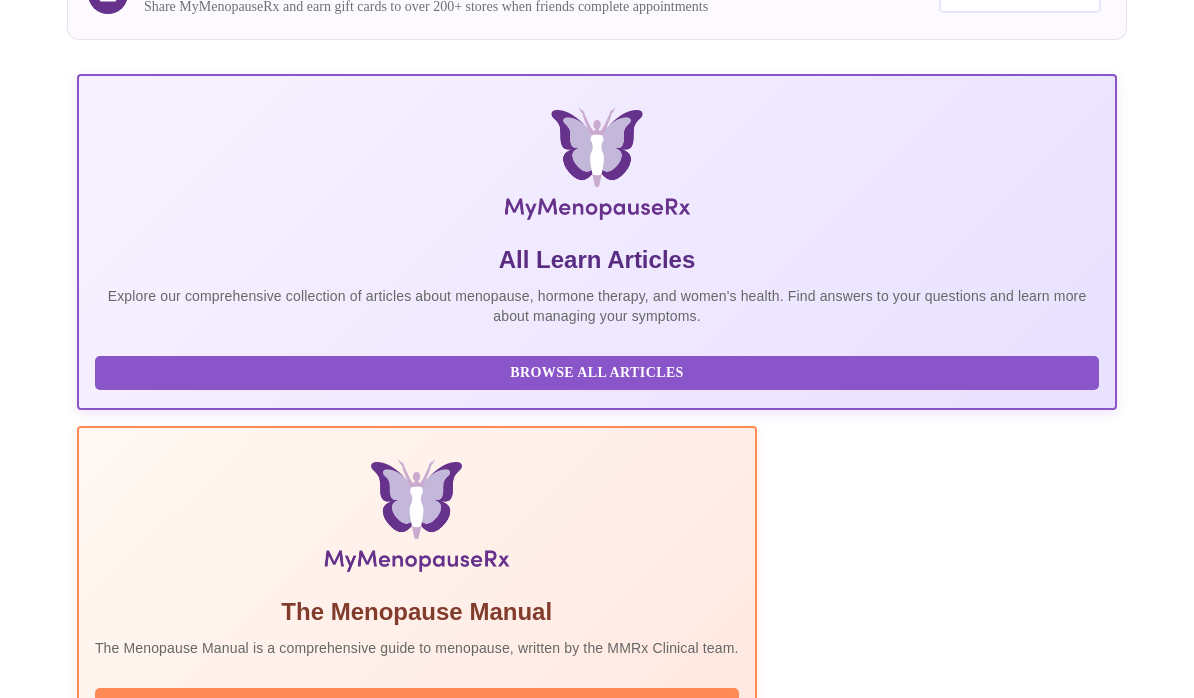 scroll, scrollTop: 261, scrollLeft: 0, axis: vertical 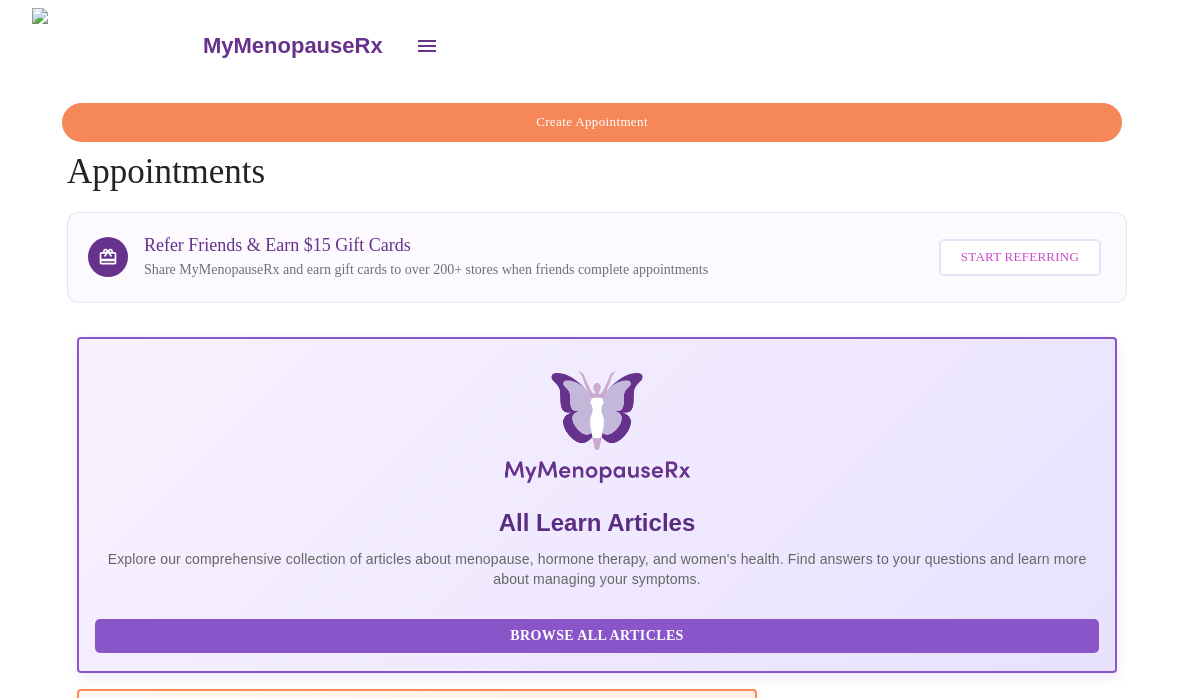 click at bounding box center (116, 45) 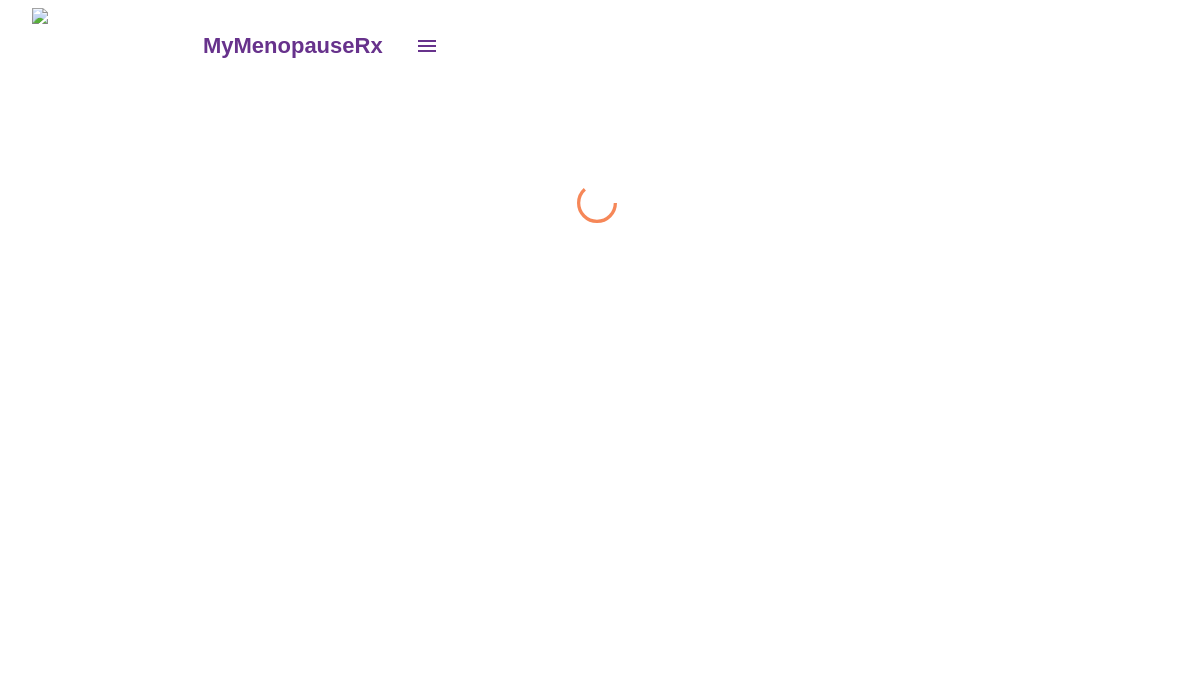 scroll, scrollTop: 0, scrollLeft: 0, axis: both 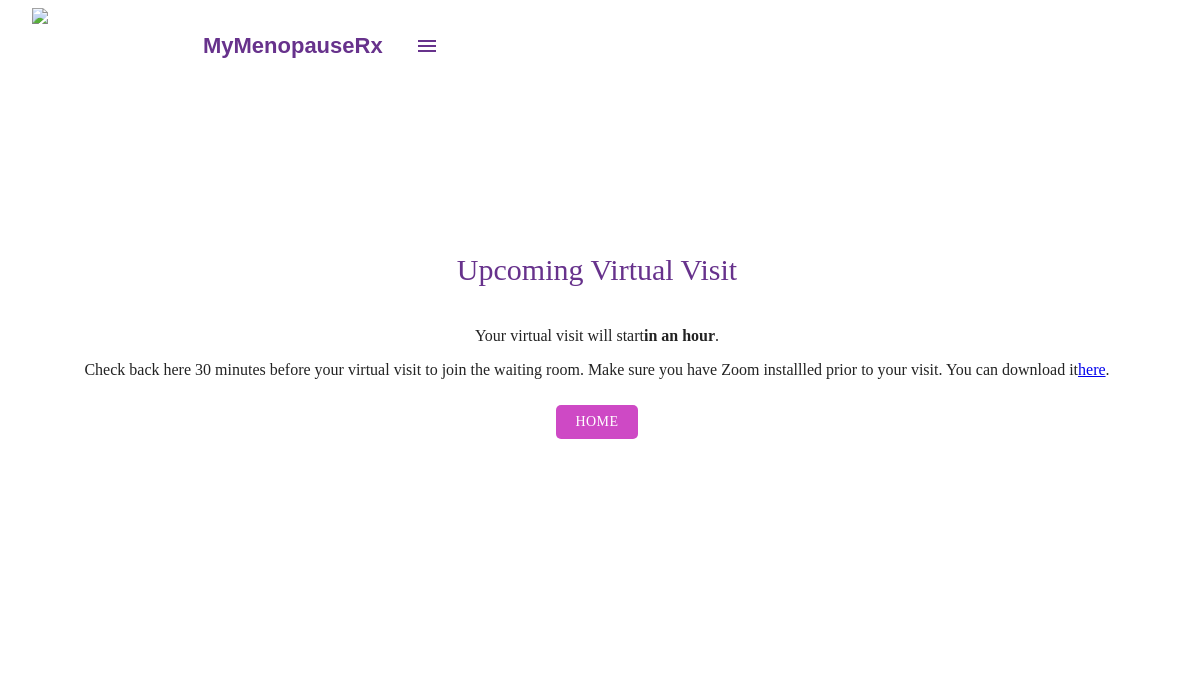 click on "Home" at bounding box center (597, 422) 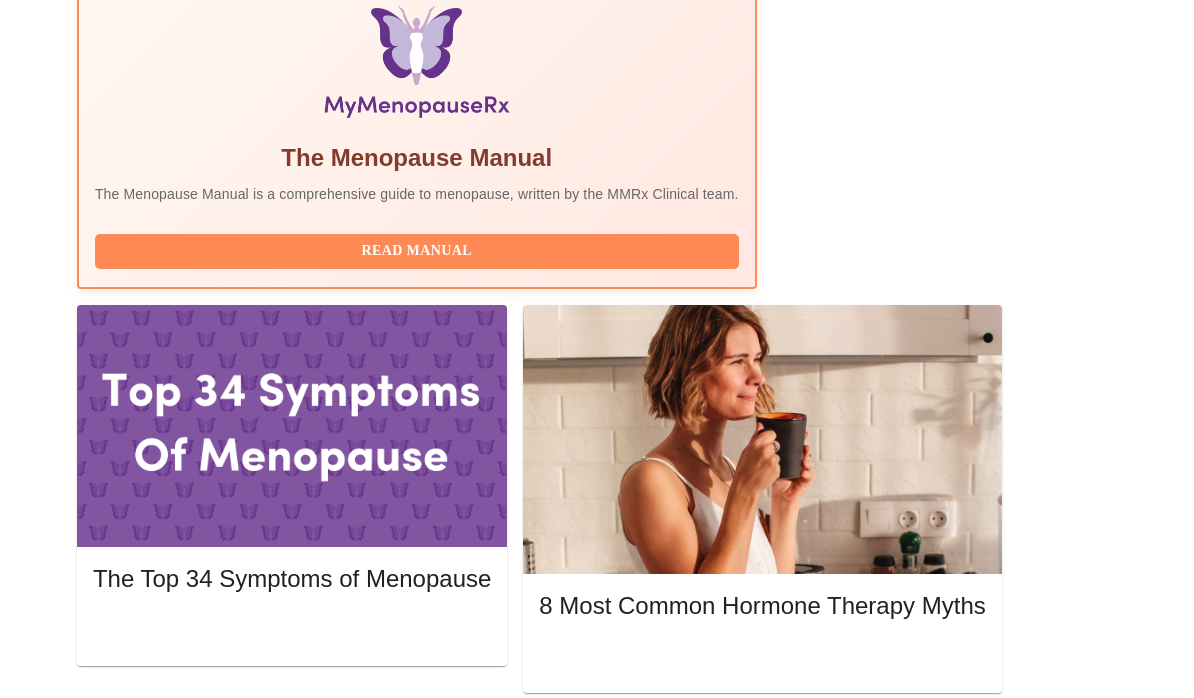 scroll, scrollTop: 732, scrollLeft: 0, axis: vertical 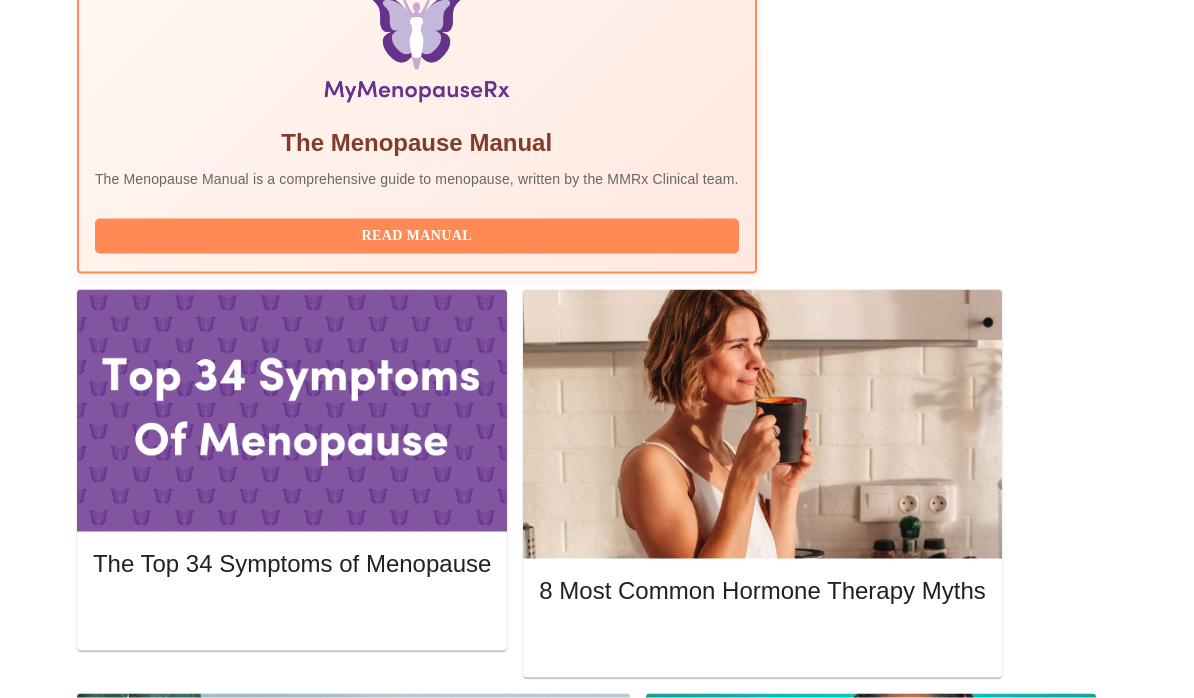 click on "View Appointment" at bounding box center [1012, 1868] 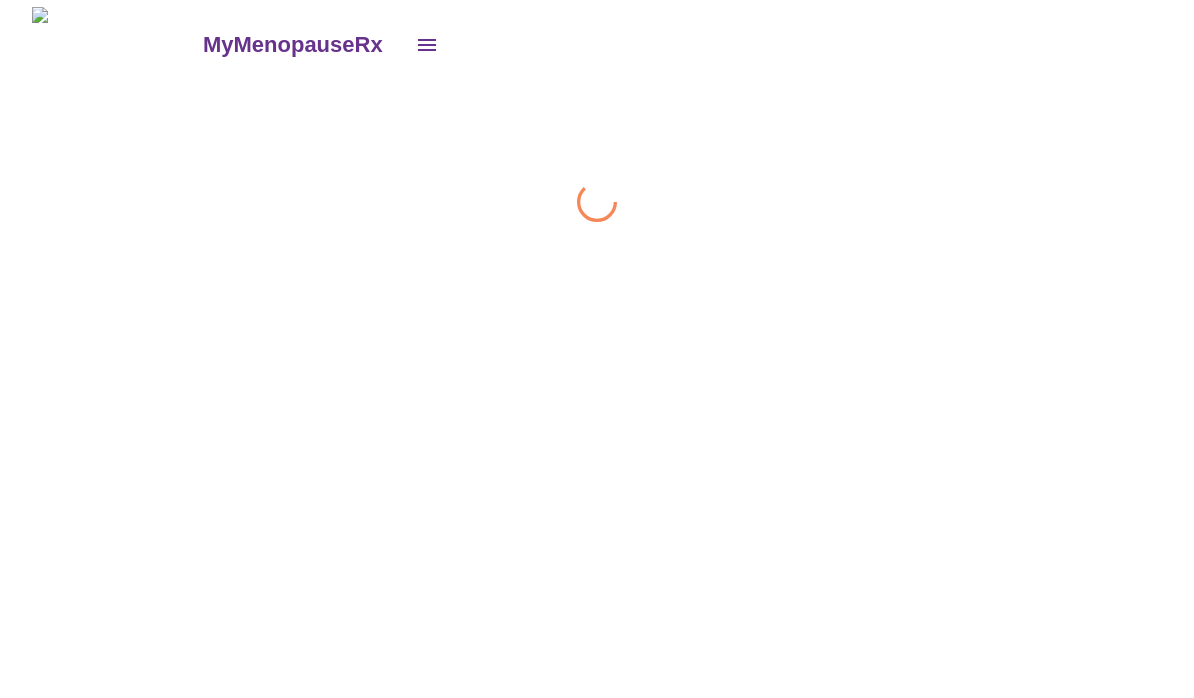 scroll, scrollTop: 1, scrollLeft: 0, axis: vertical 